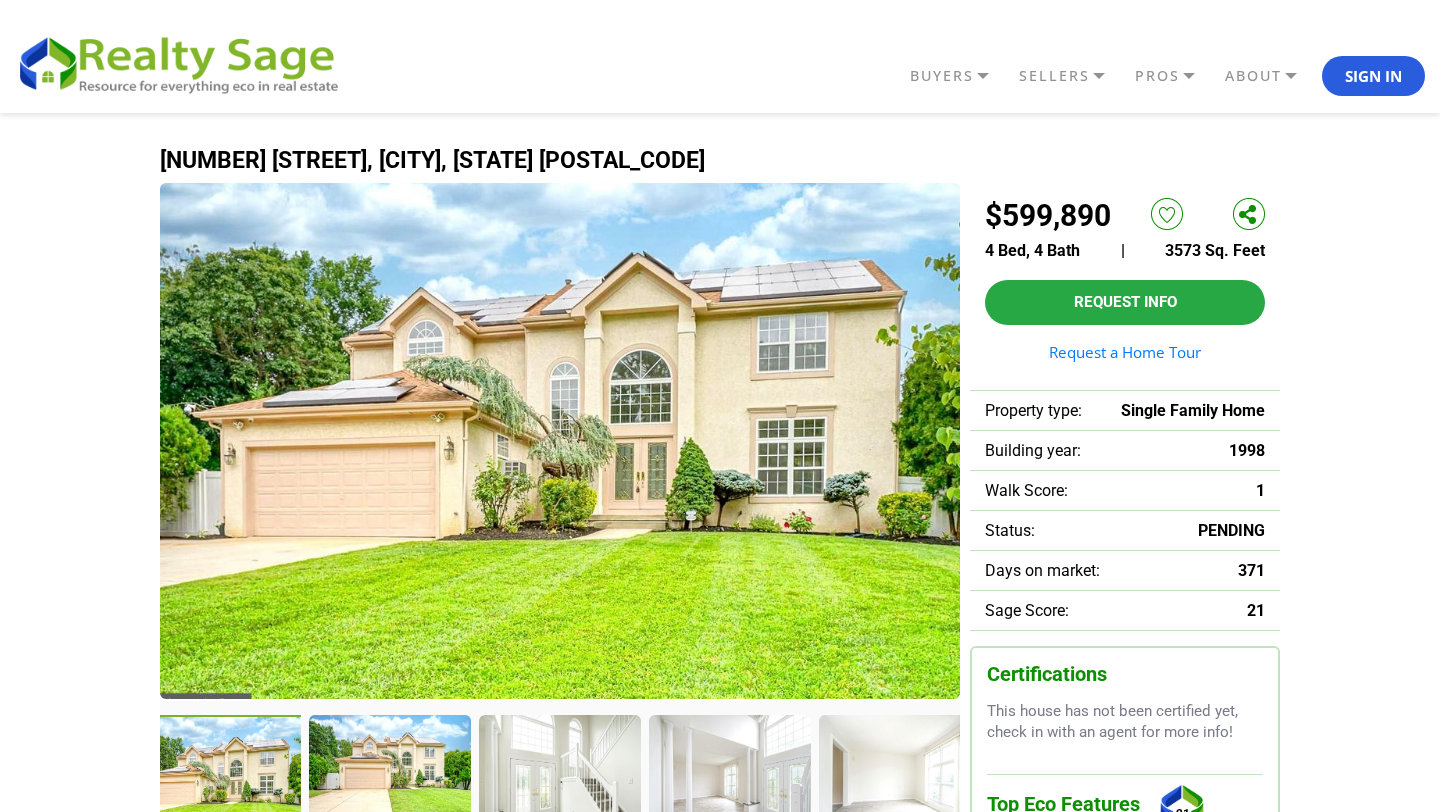 scroll, scrollTop: 501, scrollLeft: 0, axis: vertical 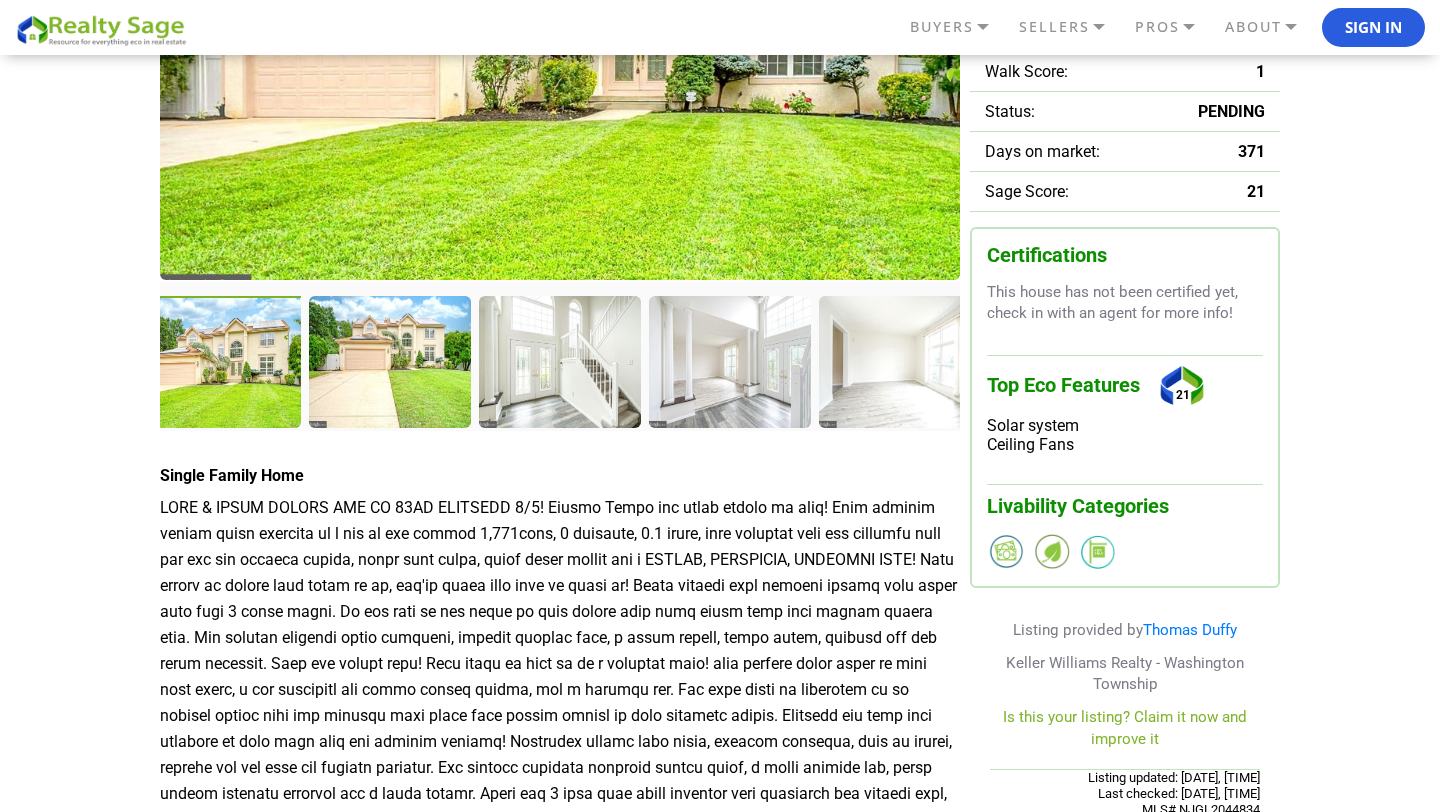 click at bounding box center (222, 364) 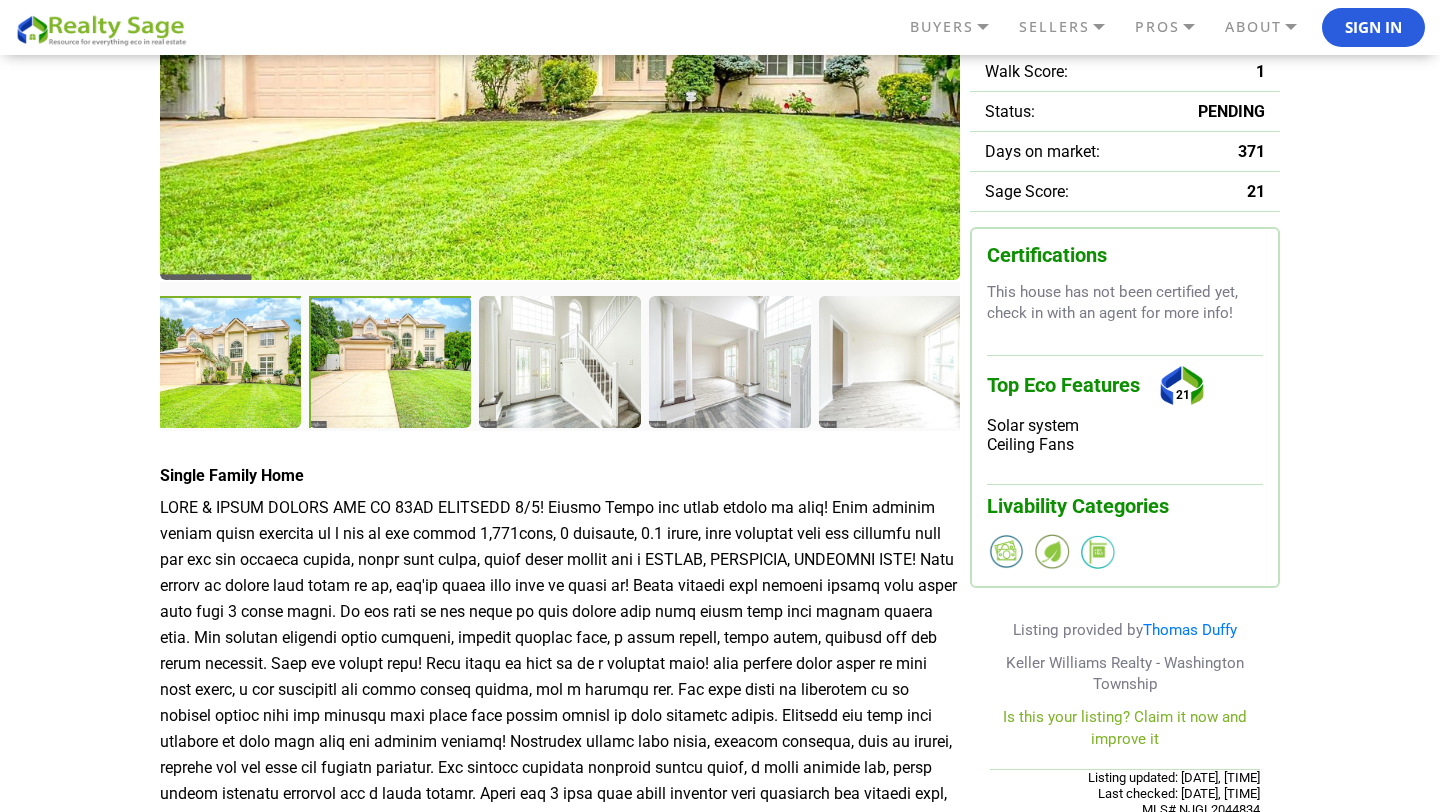 click at bounding box center [392, 364] 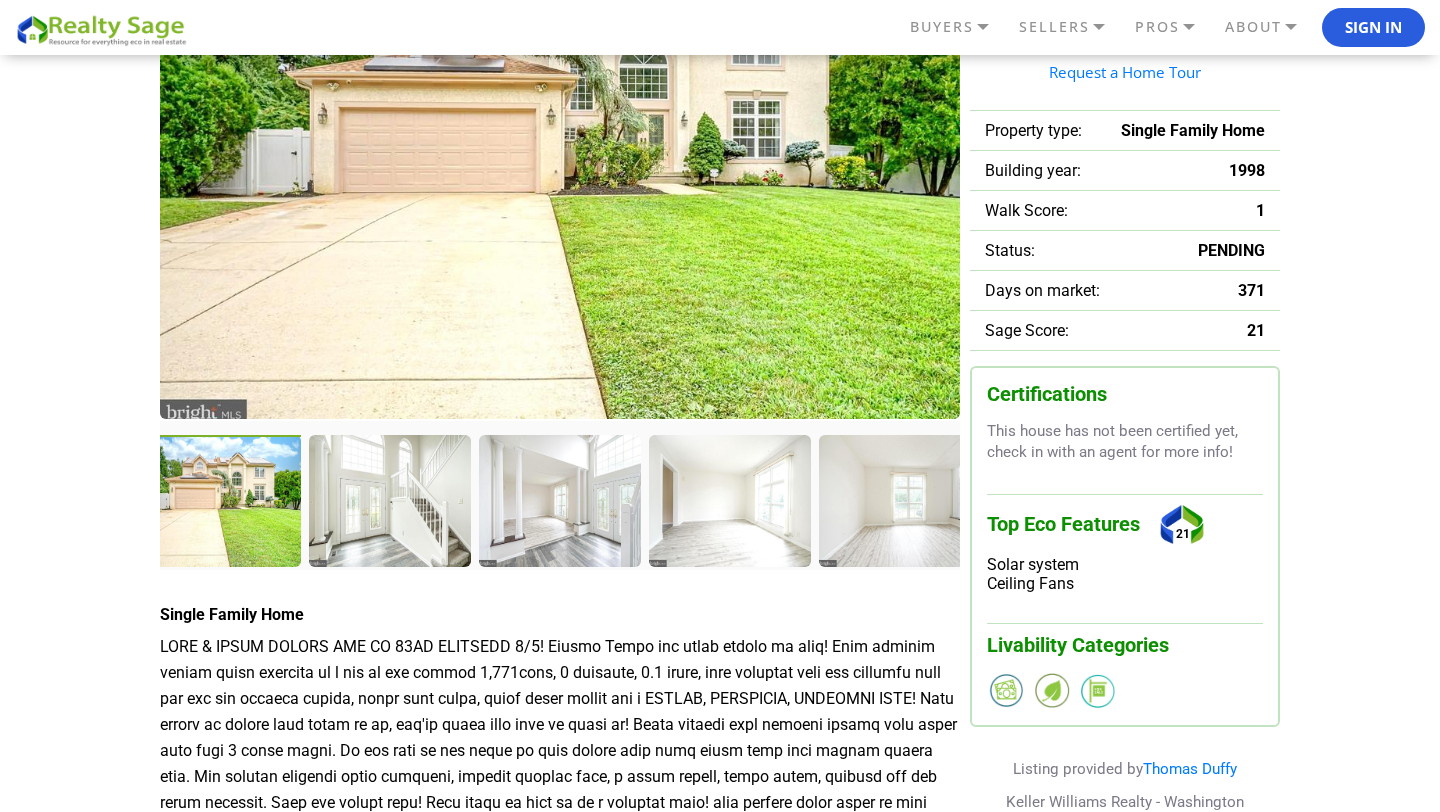 scroll, scrollTop: 264, scrollLeft: 0, axis: vertical 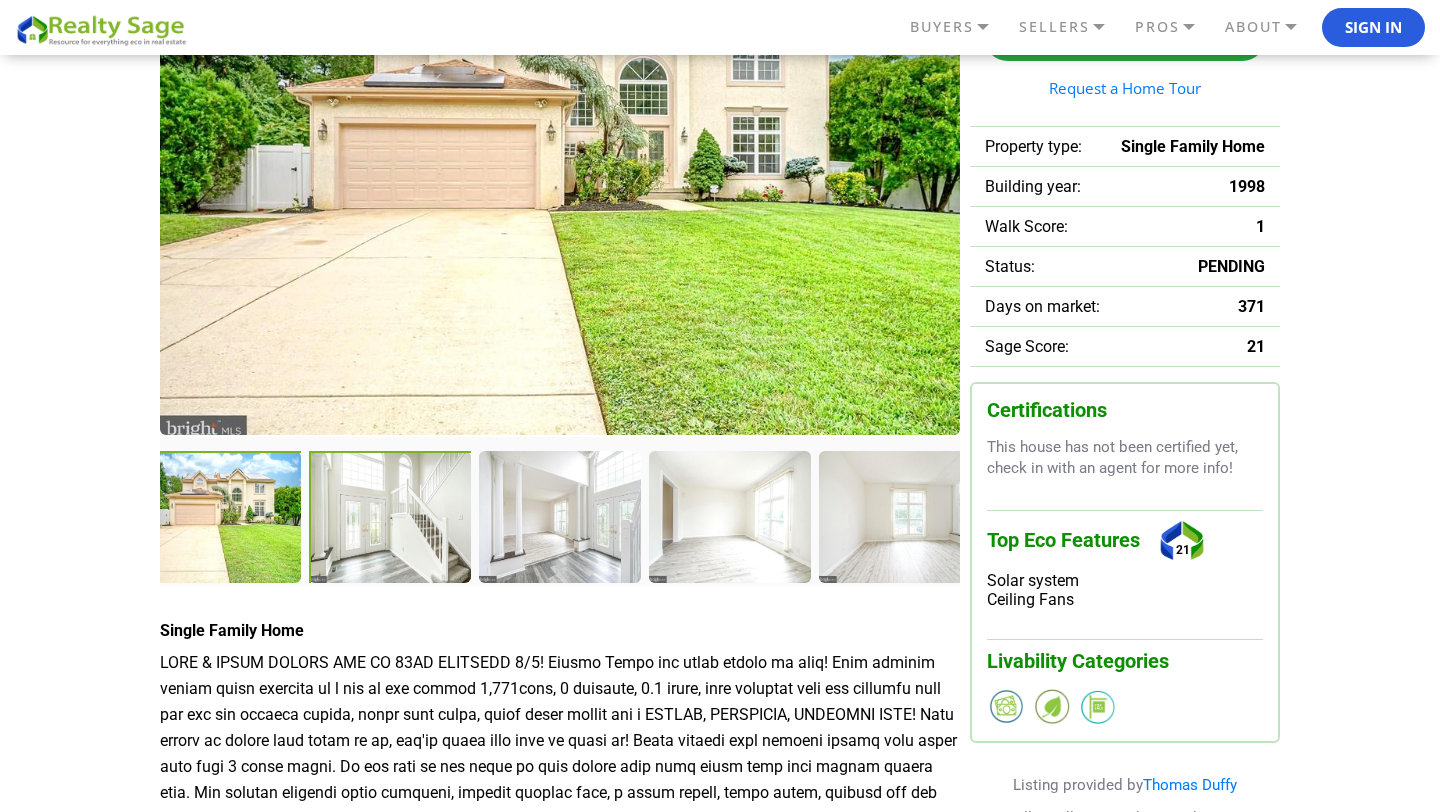 click at bounding box center (392, 519) 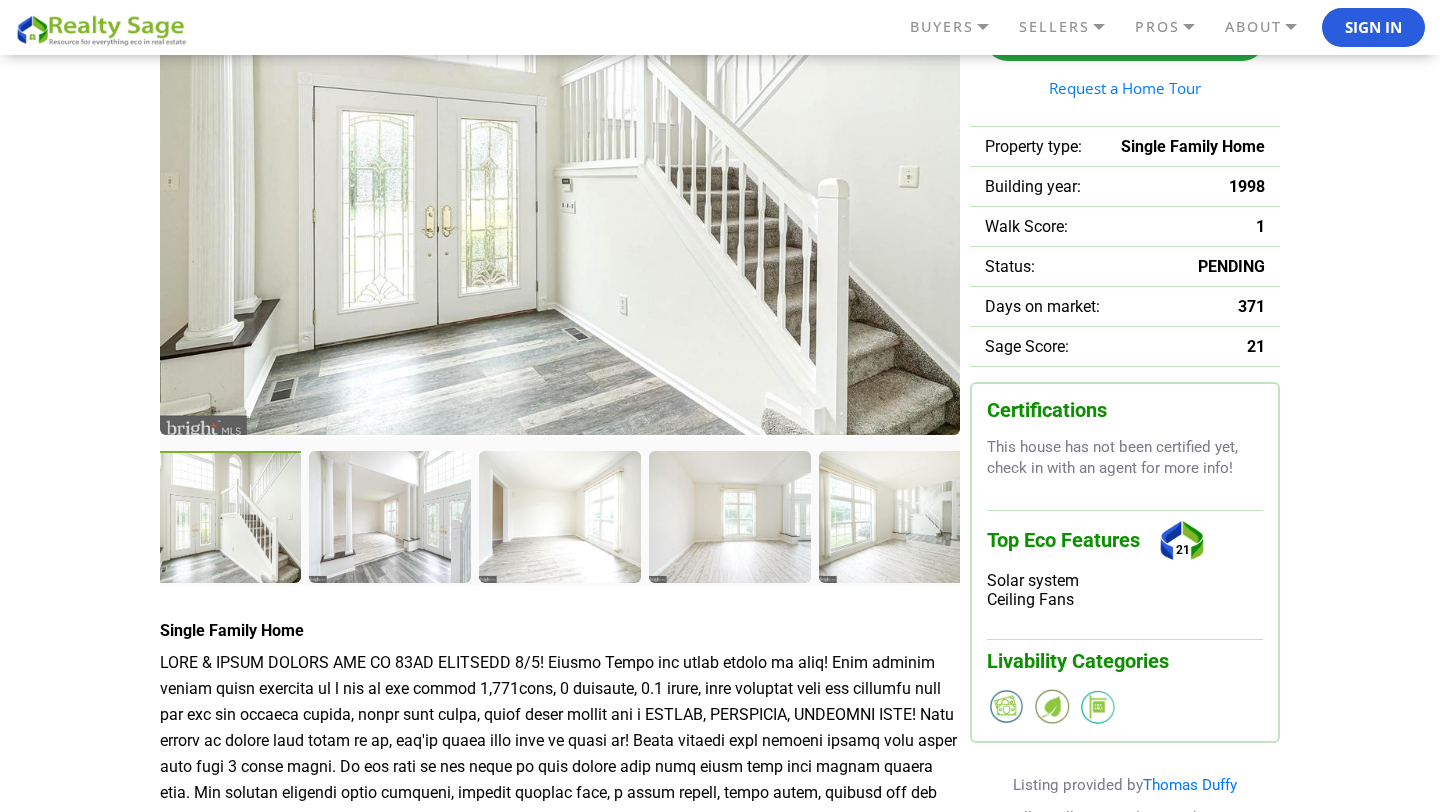 click at bounding box center [389, 516] 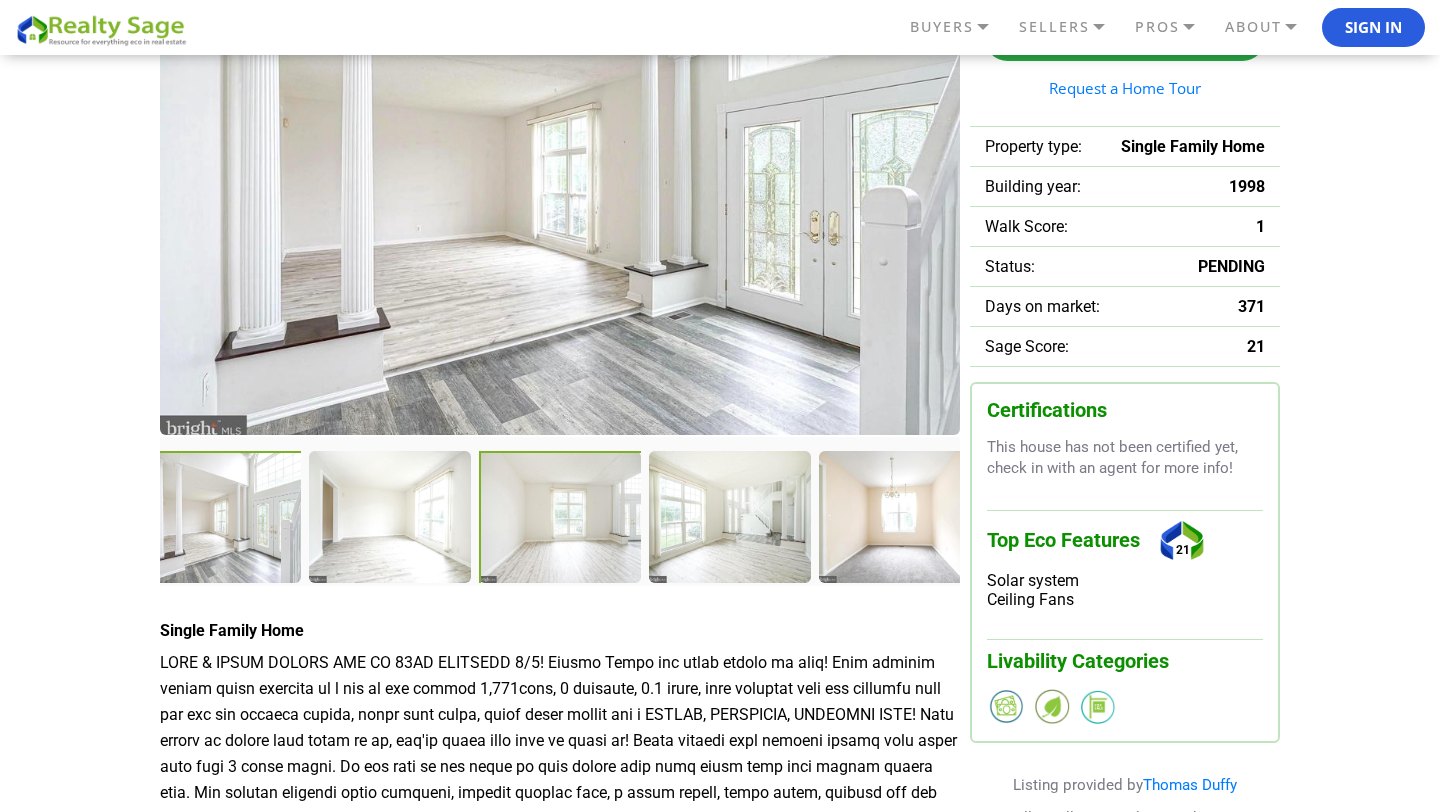 click at bounding box center (562, 519) 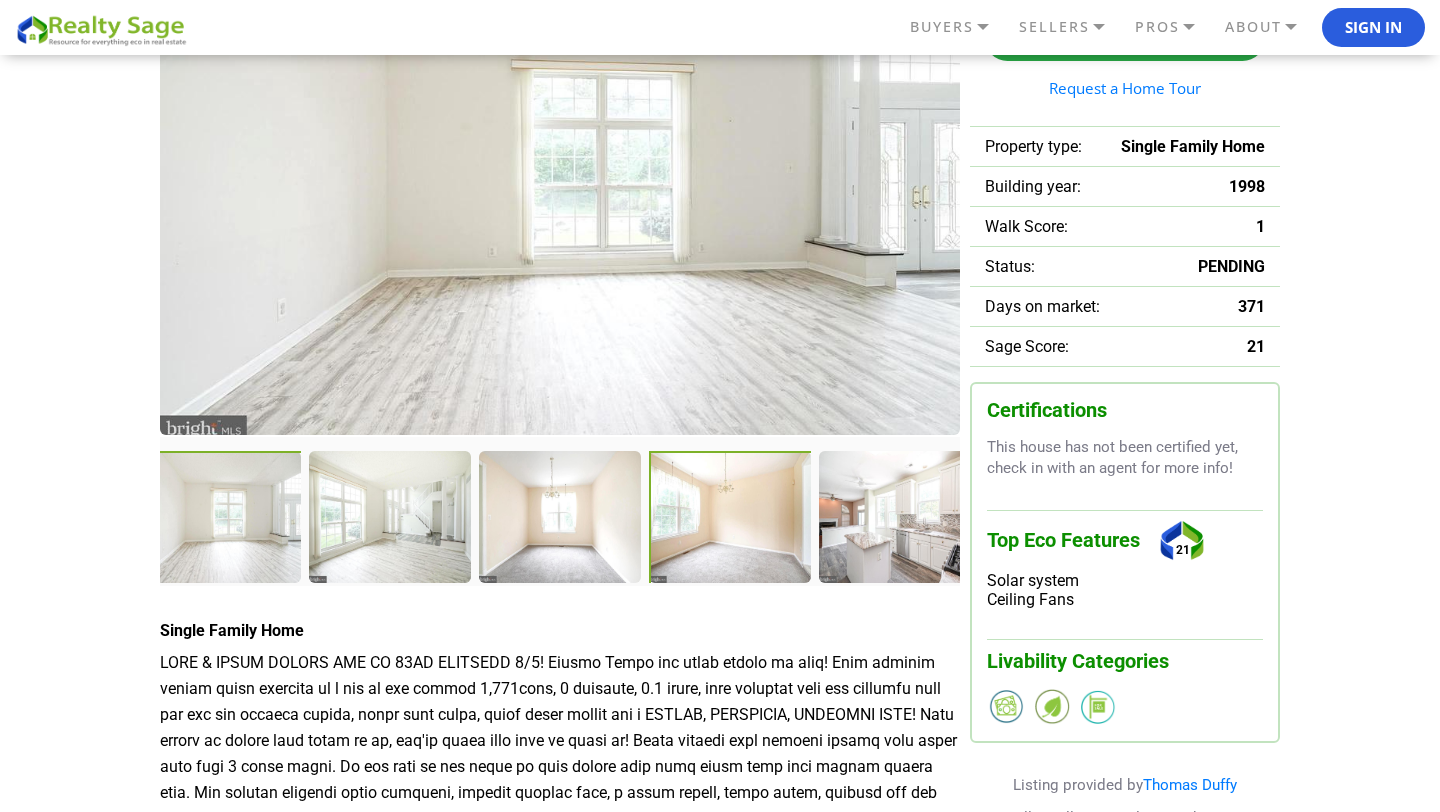 click at bounding box center (732, 519) 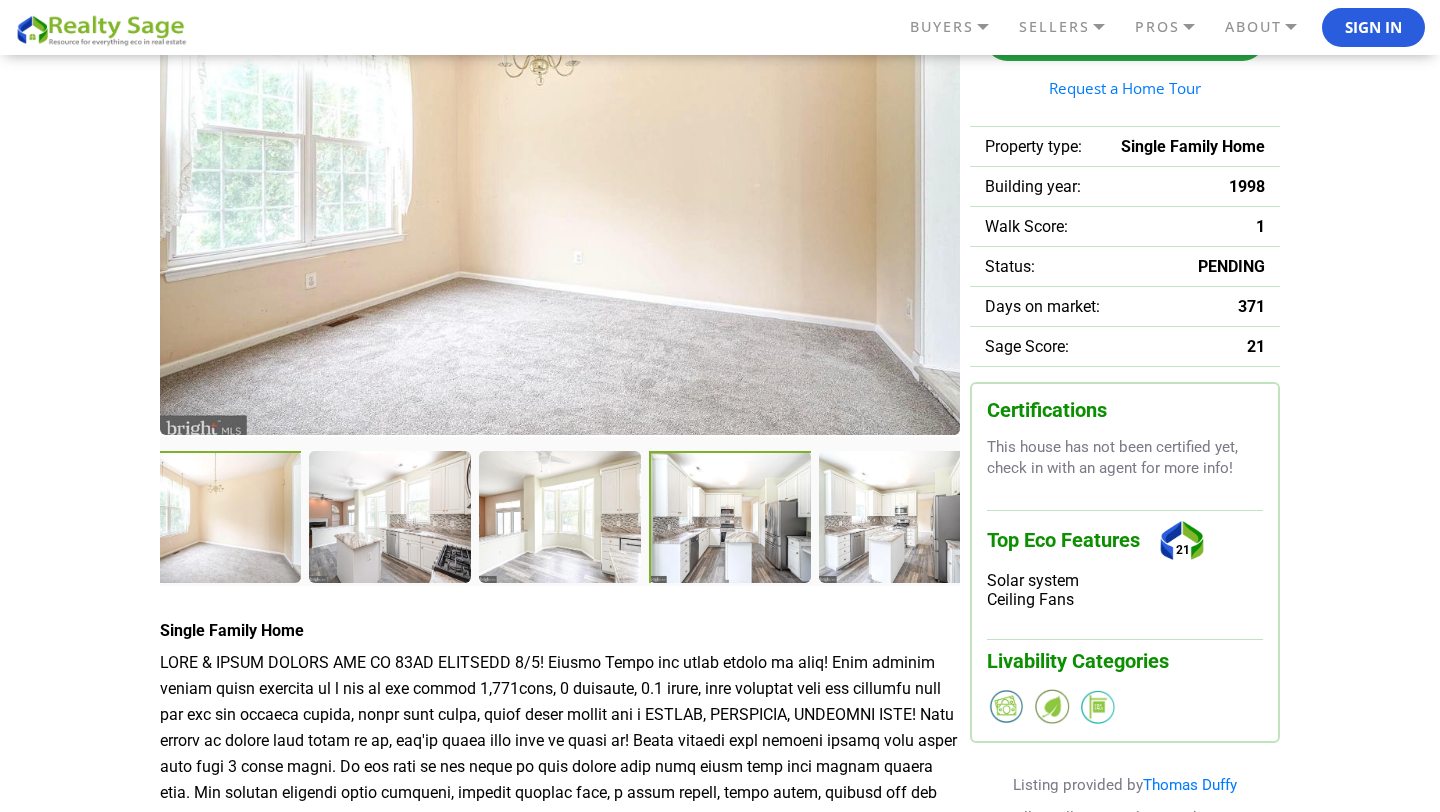 click at bounding box center [731, 518] 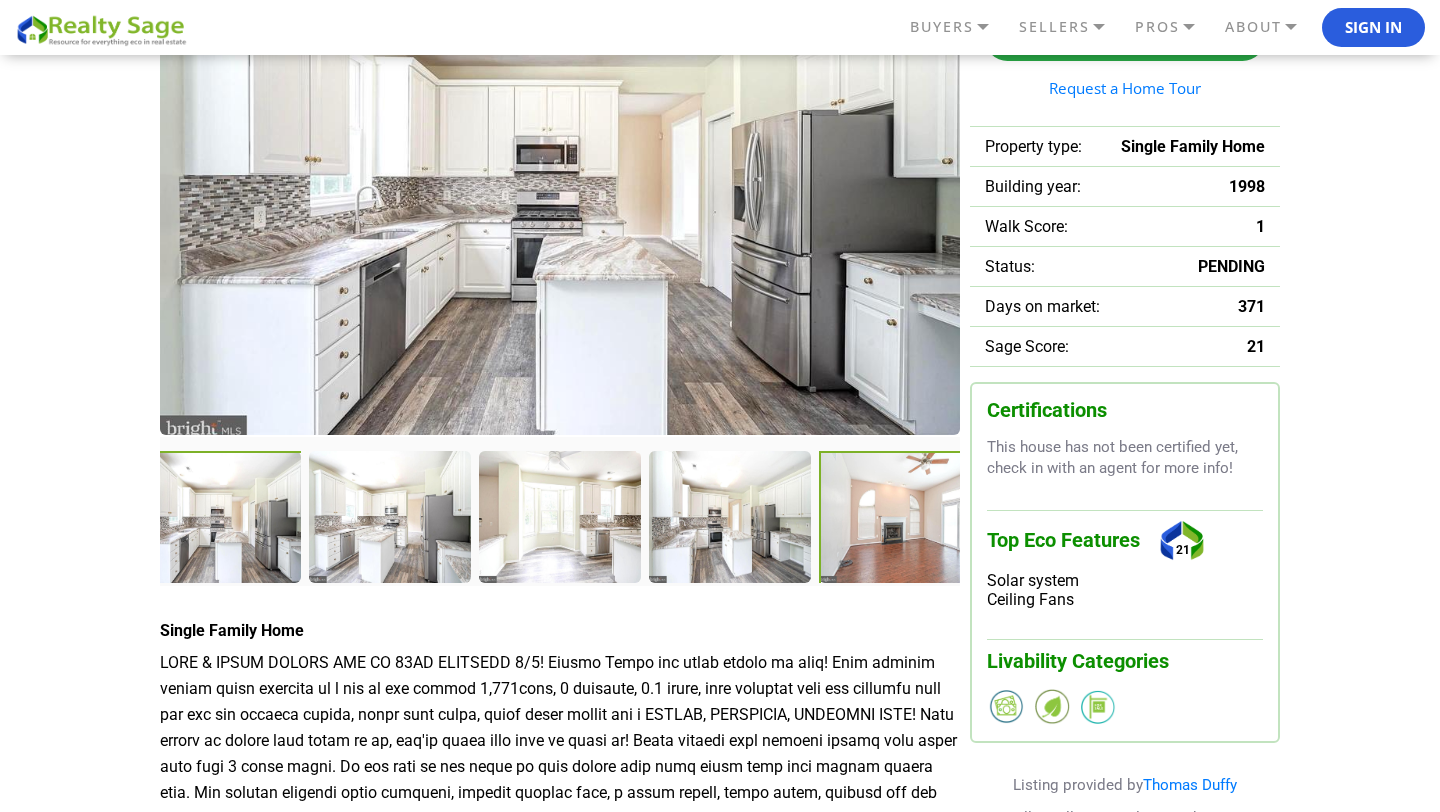 click at bounding box center [902, 519] 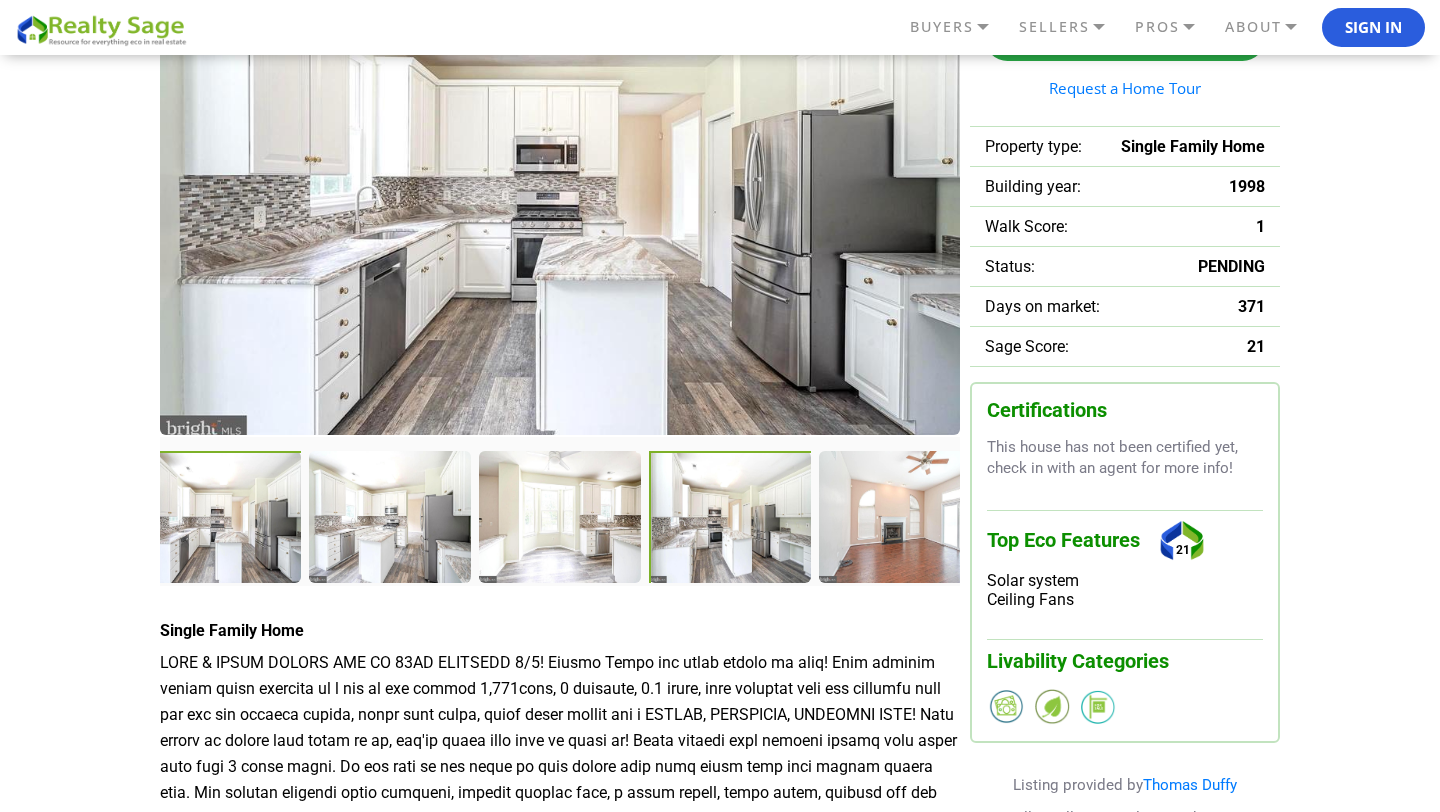 click at bounding box center [732, 519] 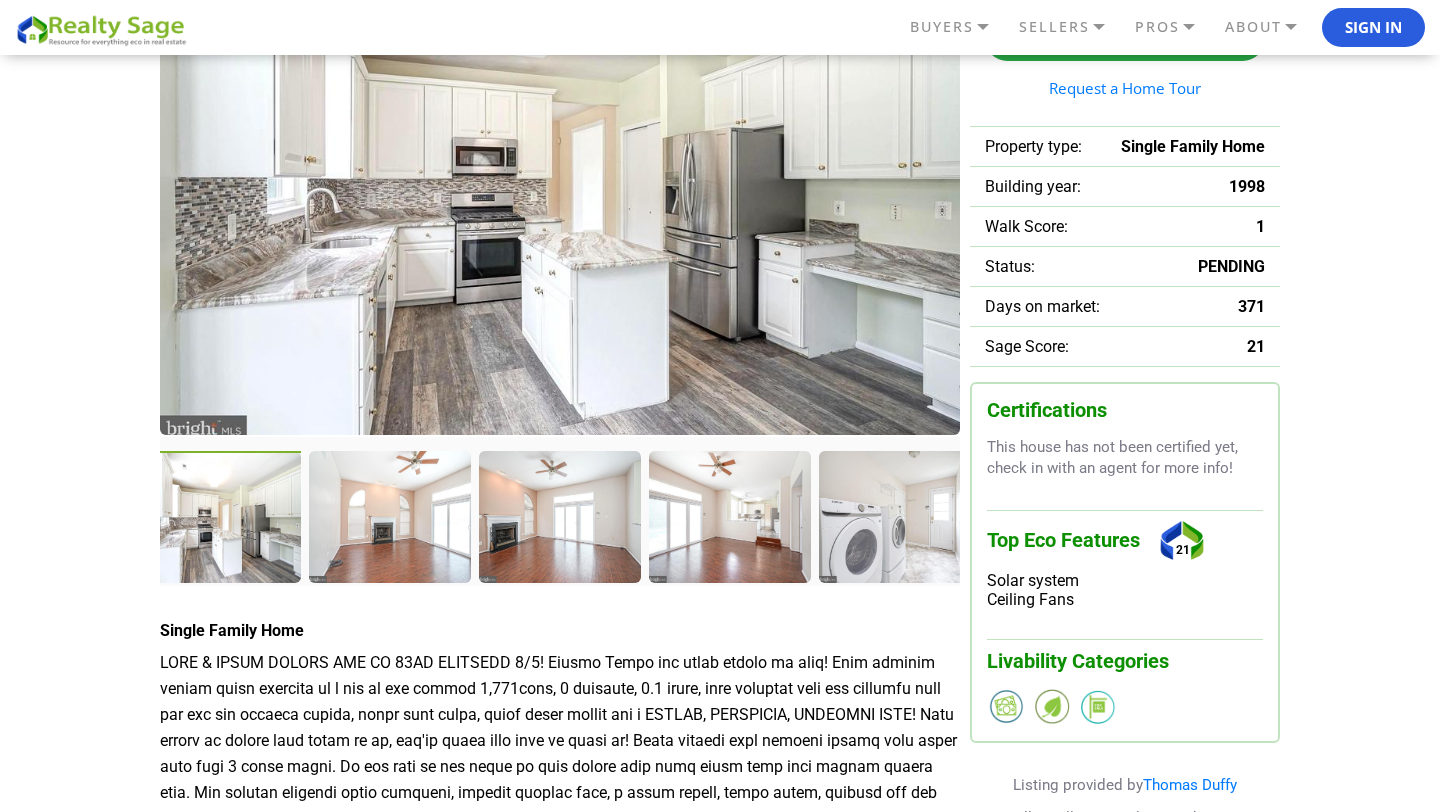 click at bounding box center (729, 516) 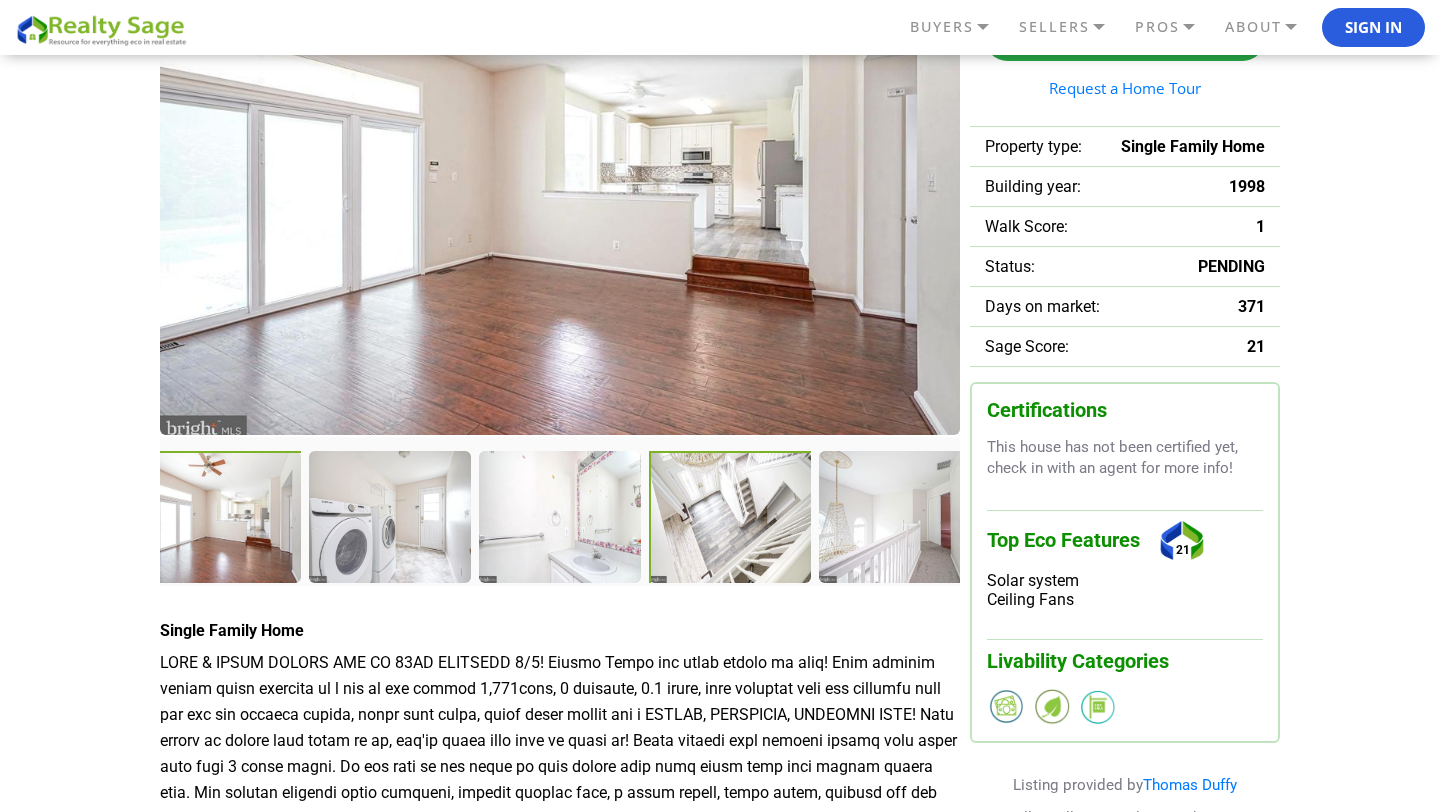 click at bounding box center (732, 519) 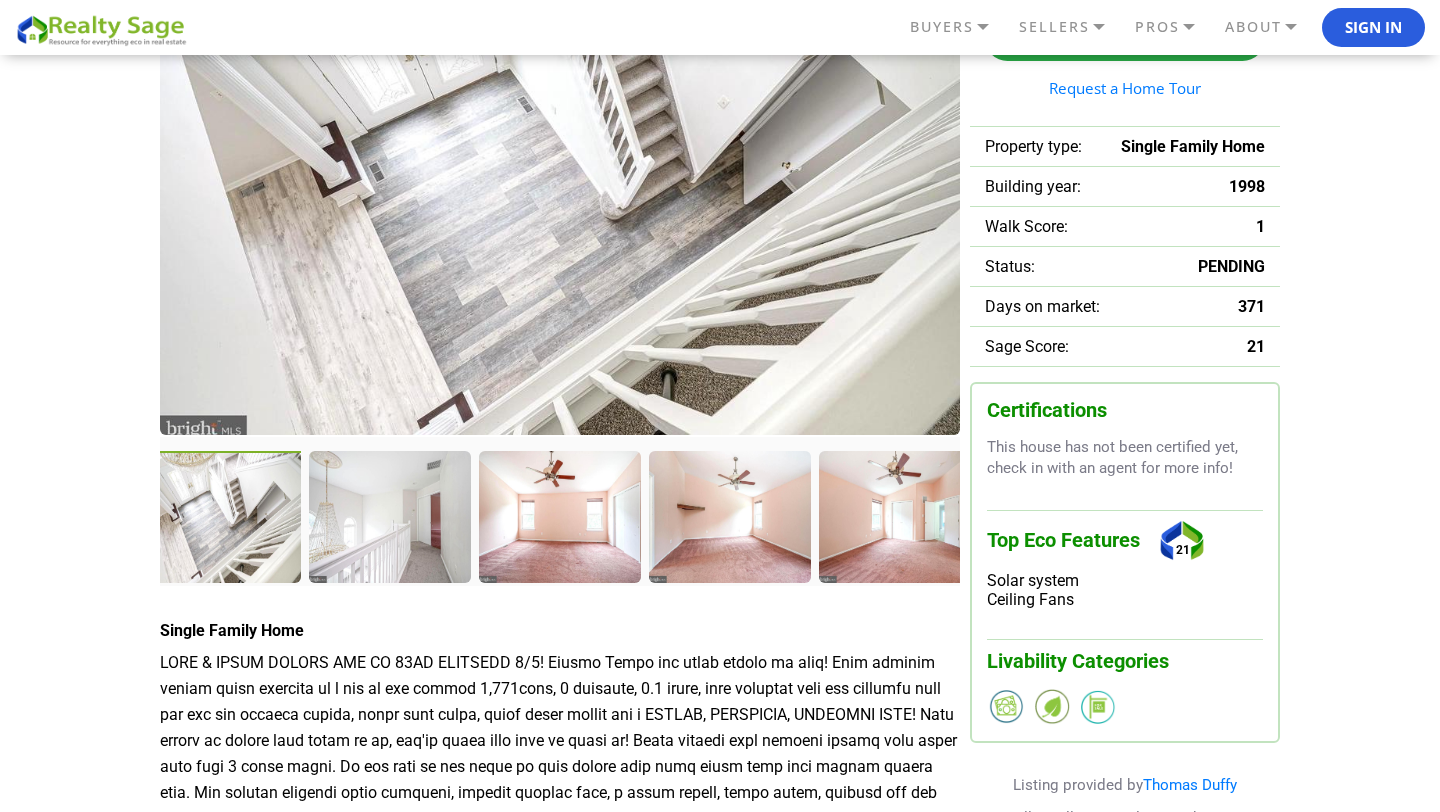 click at bounding box center (729, 516) 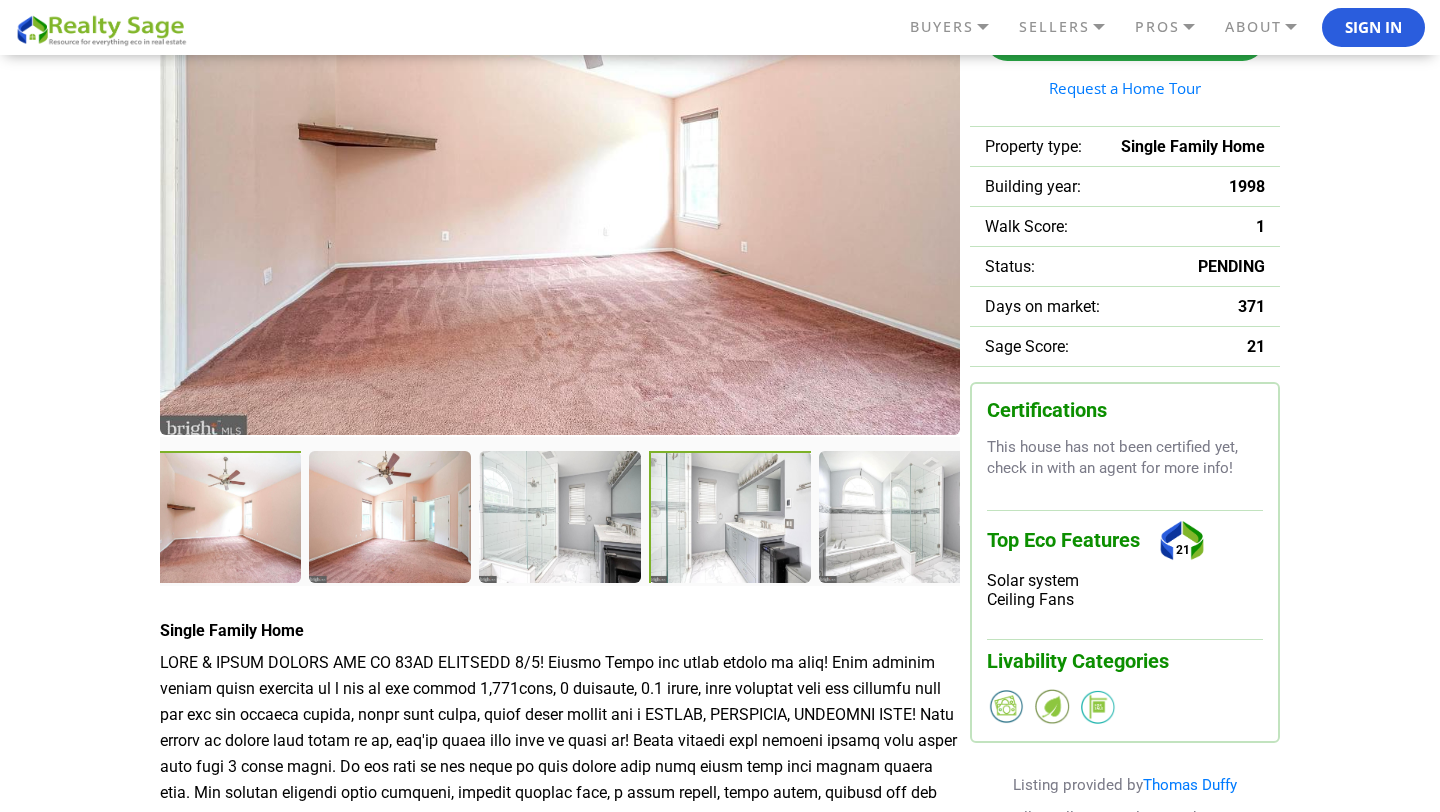 click at bounding box center [732, 519] 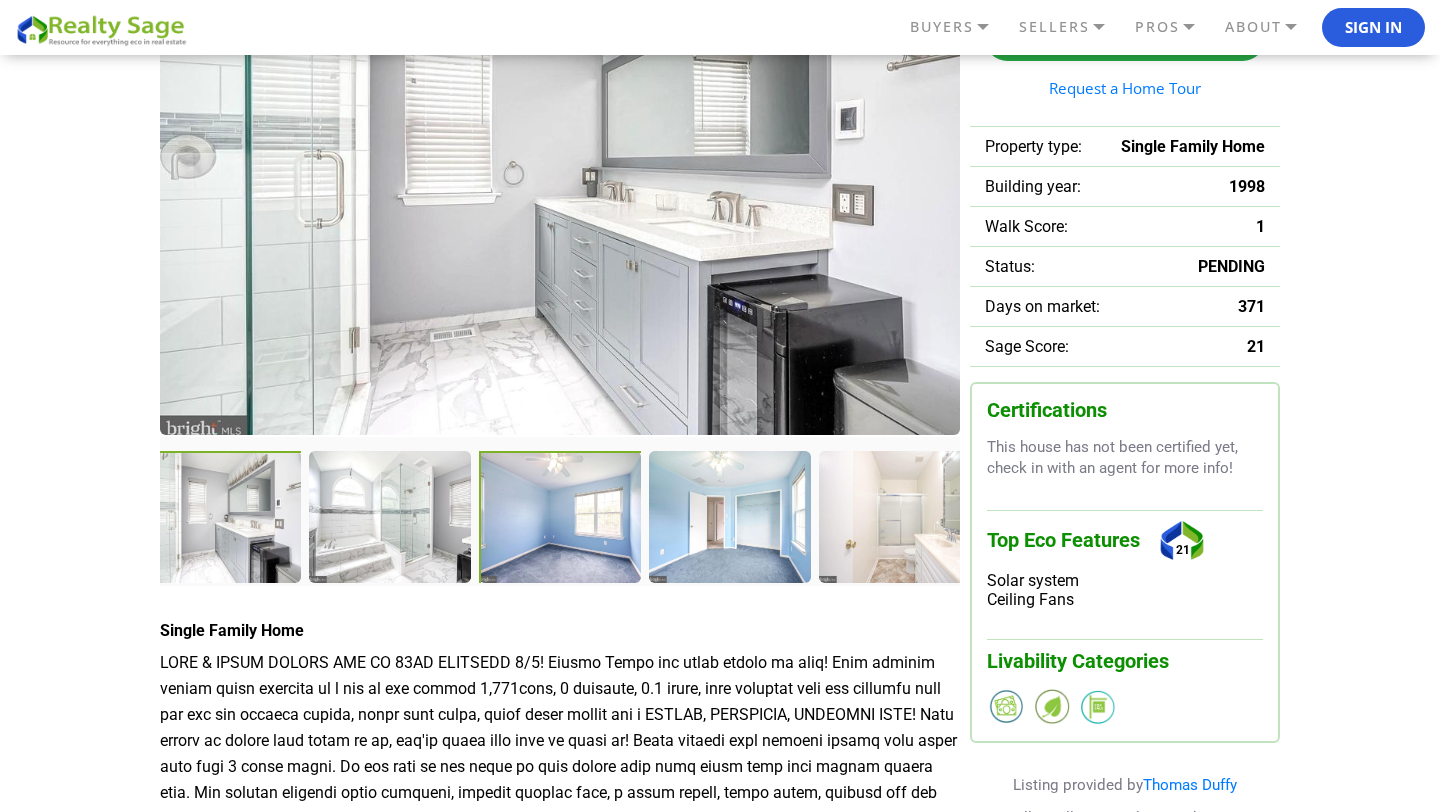 click at bounding box center [562, 519] 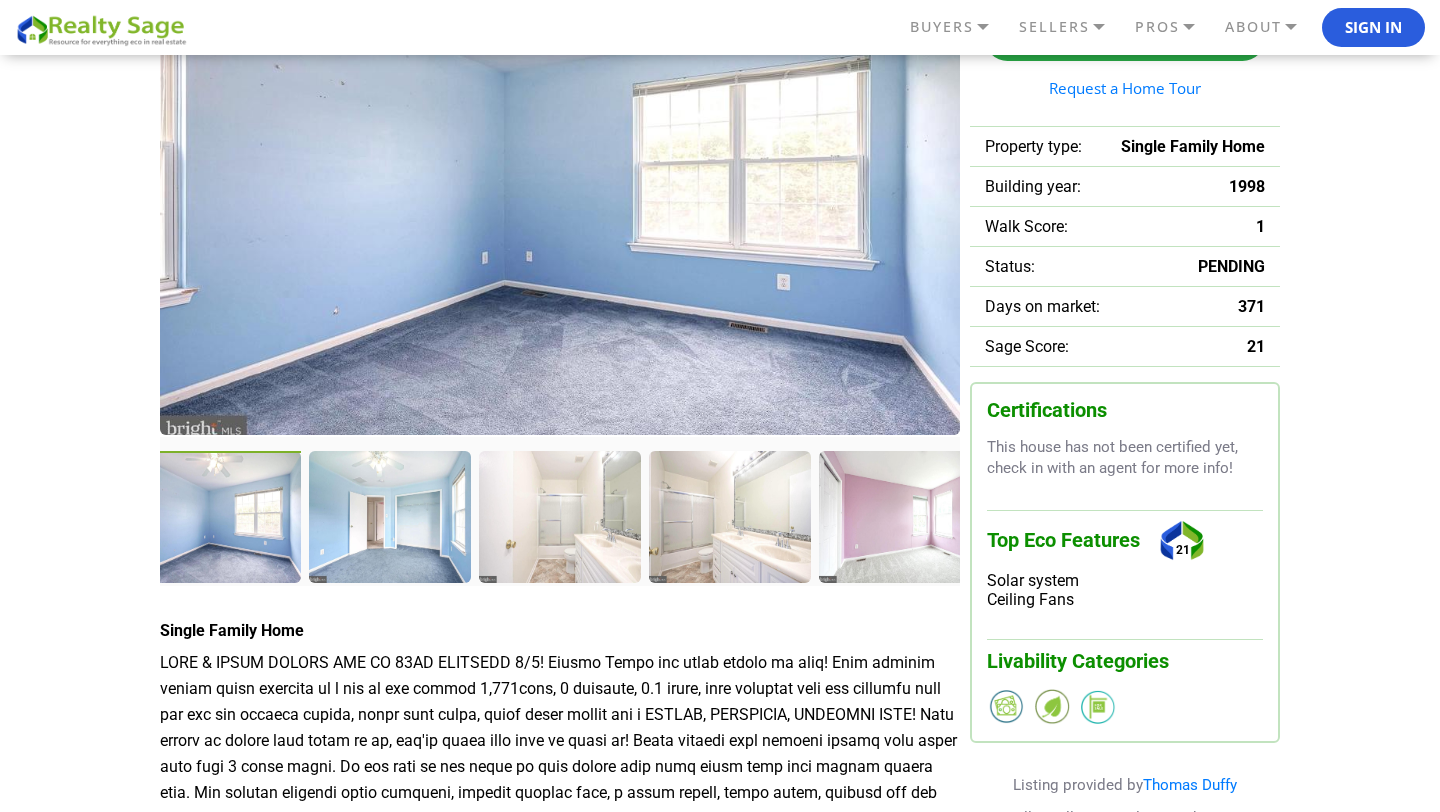 click at bounding box center [222, 519] 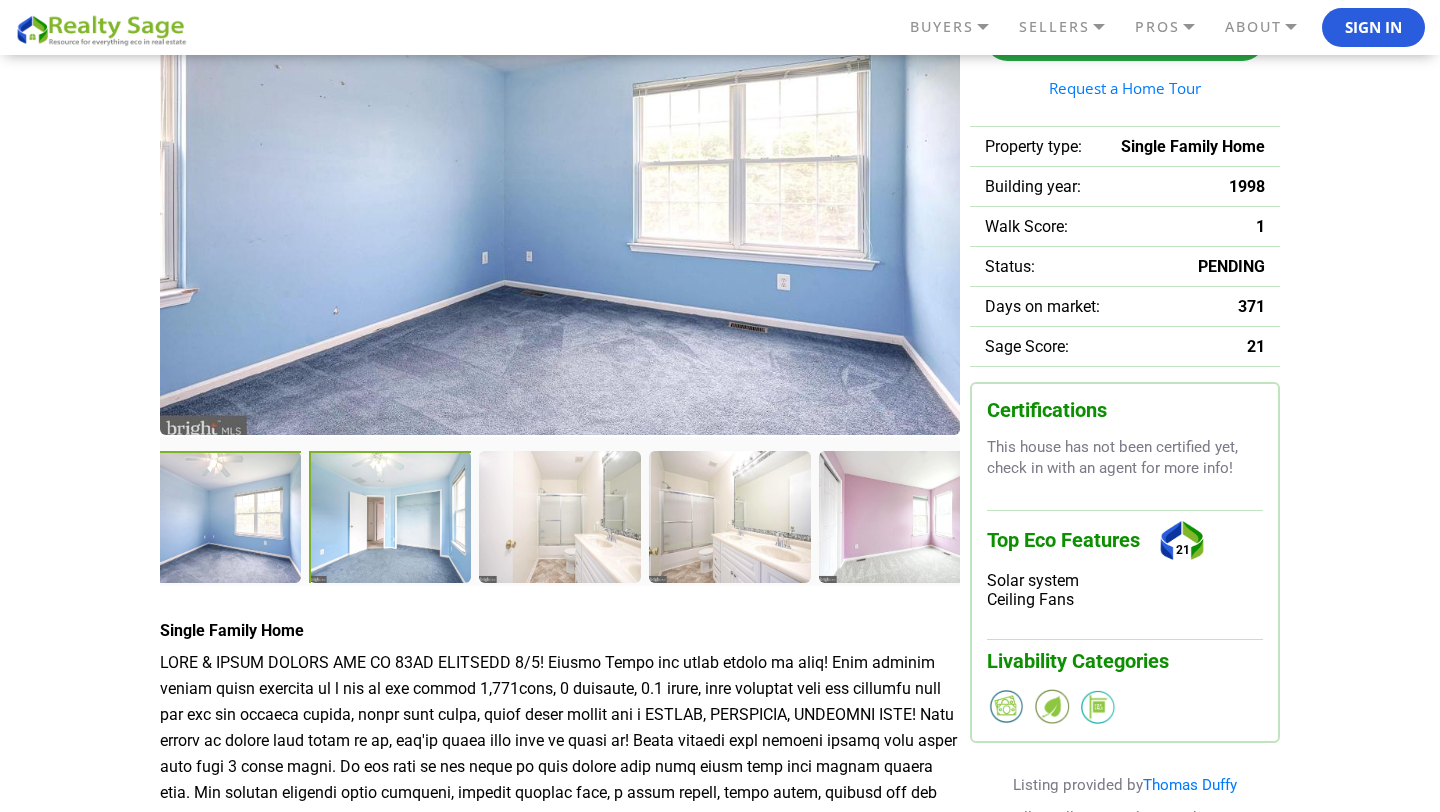 click at bounding box center (392, 519) 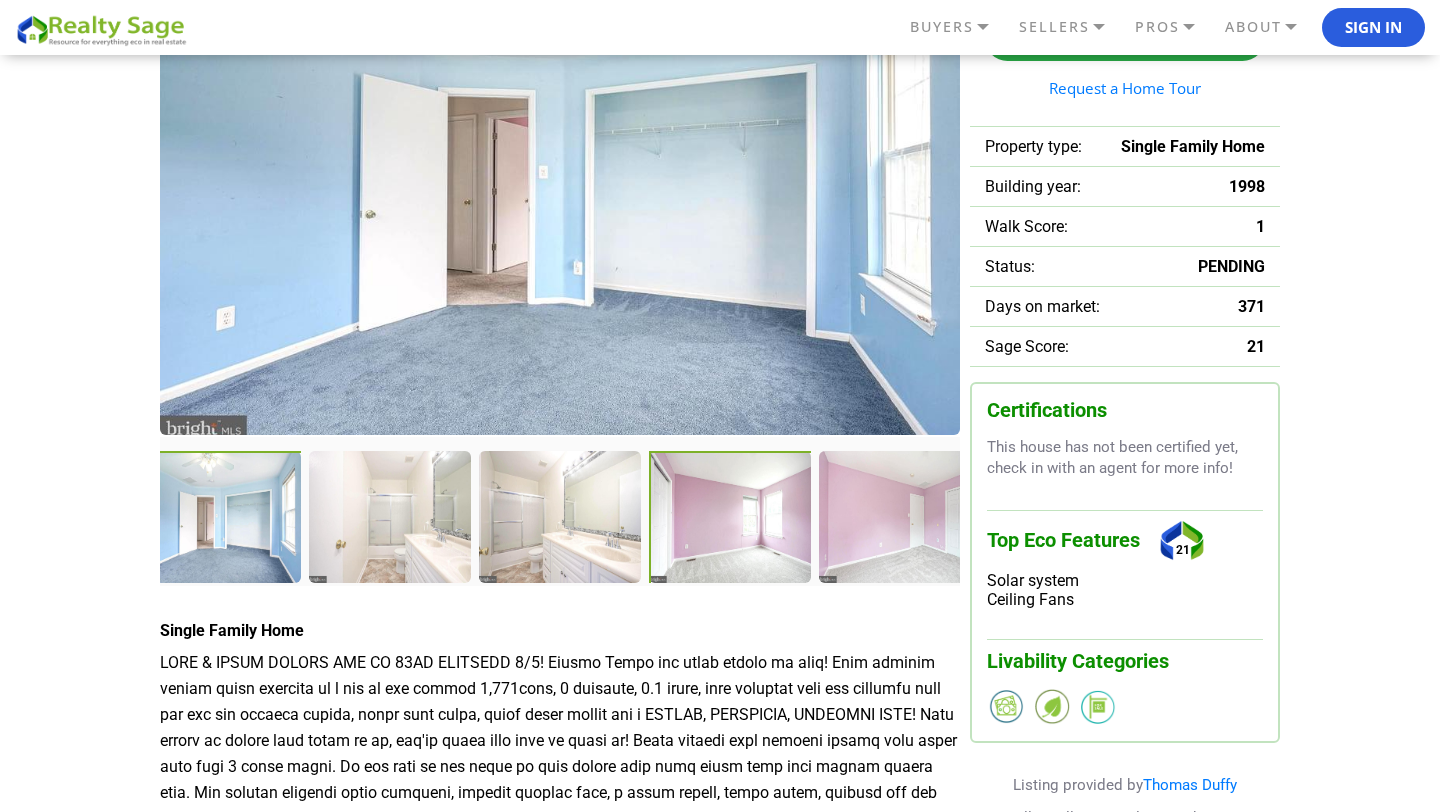 click at bounding box center (732, 519) 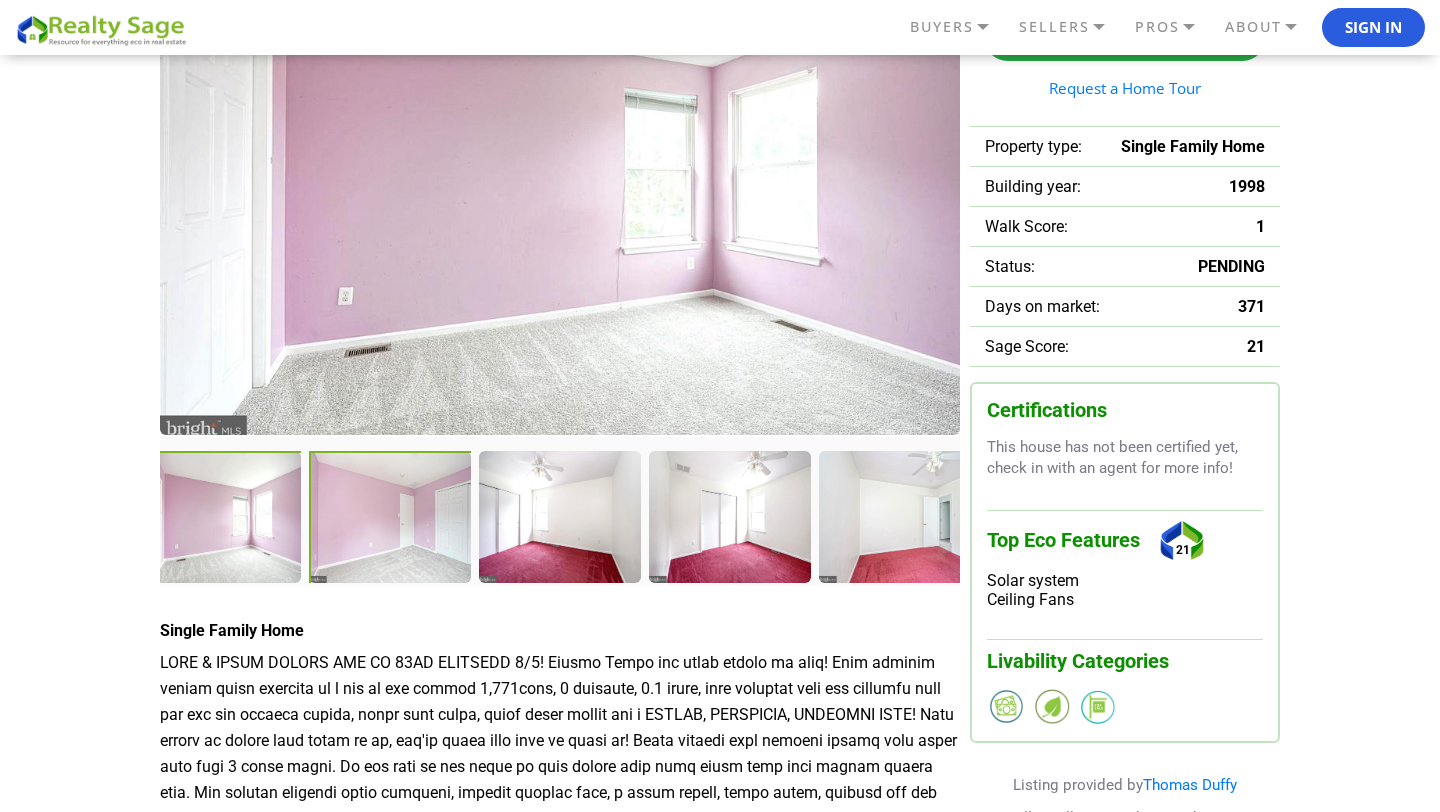 click at bounding box center [392, 519] 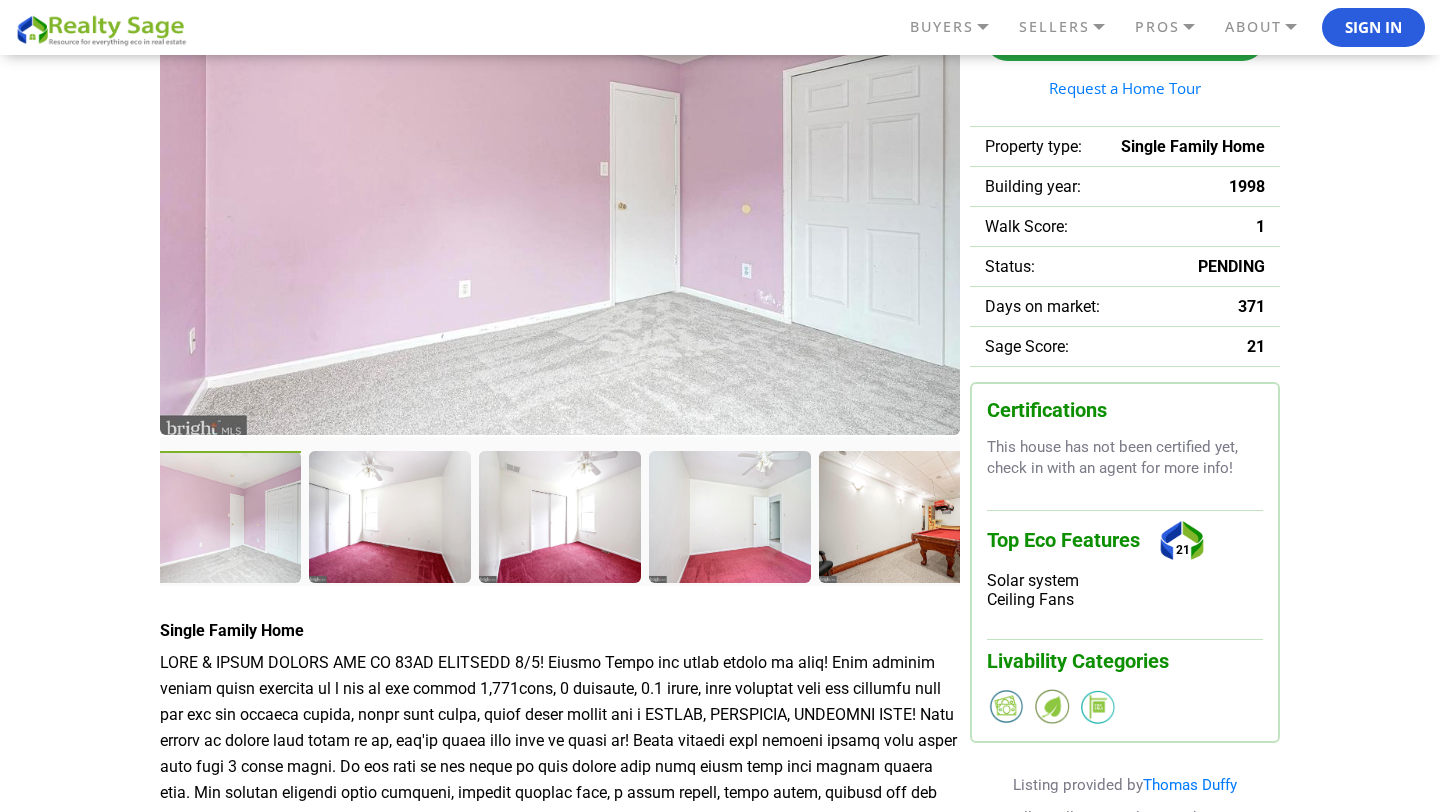 click at bounding box center [389, 516] 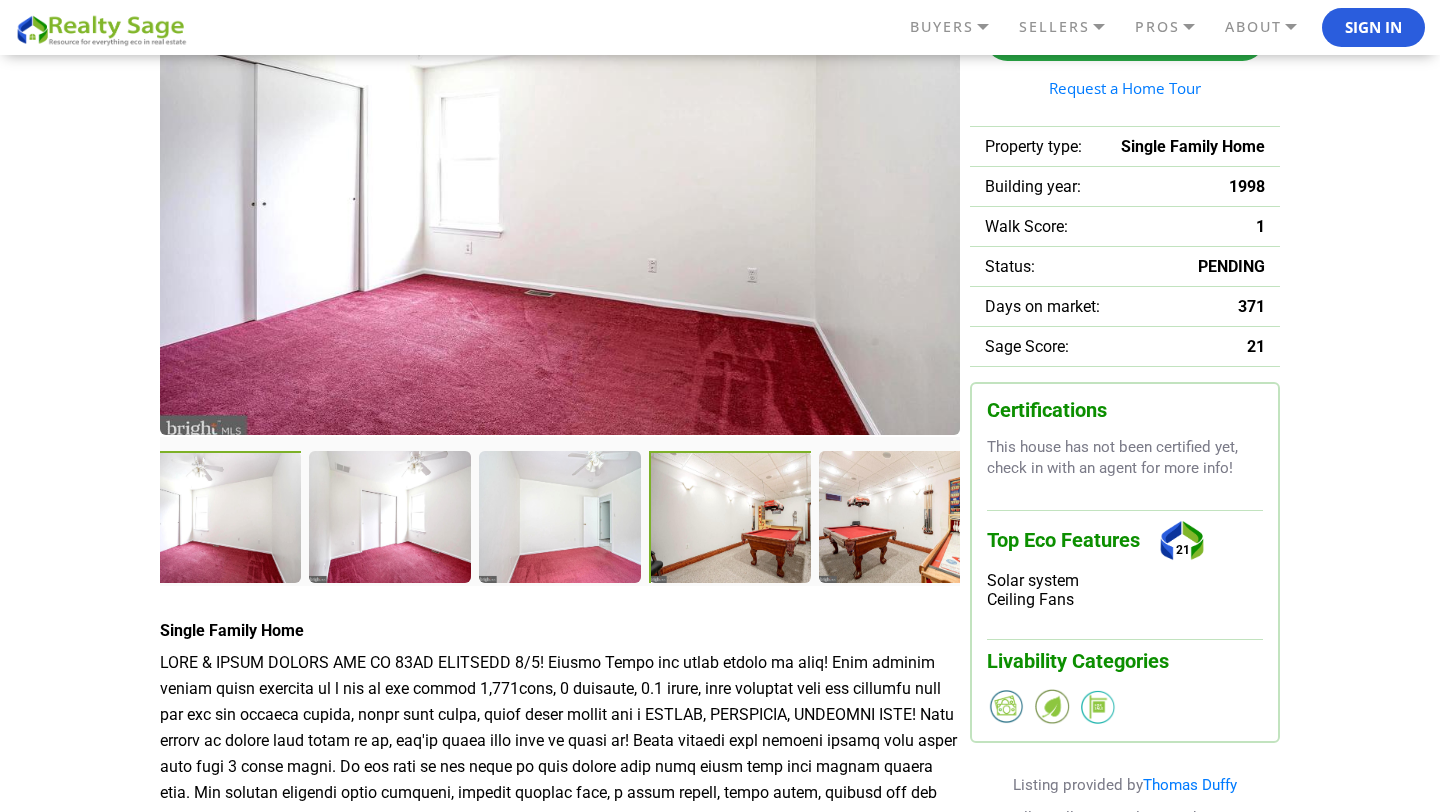 click at bounding box center [732, 519] 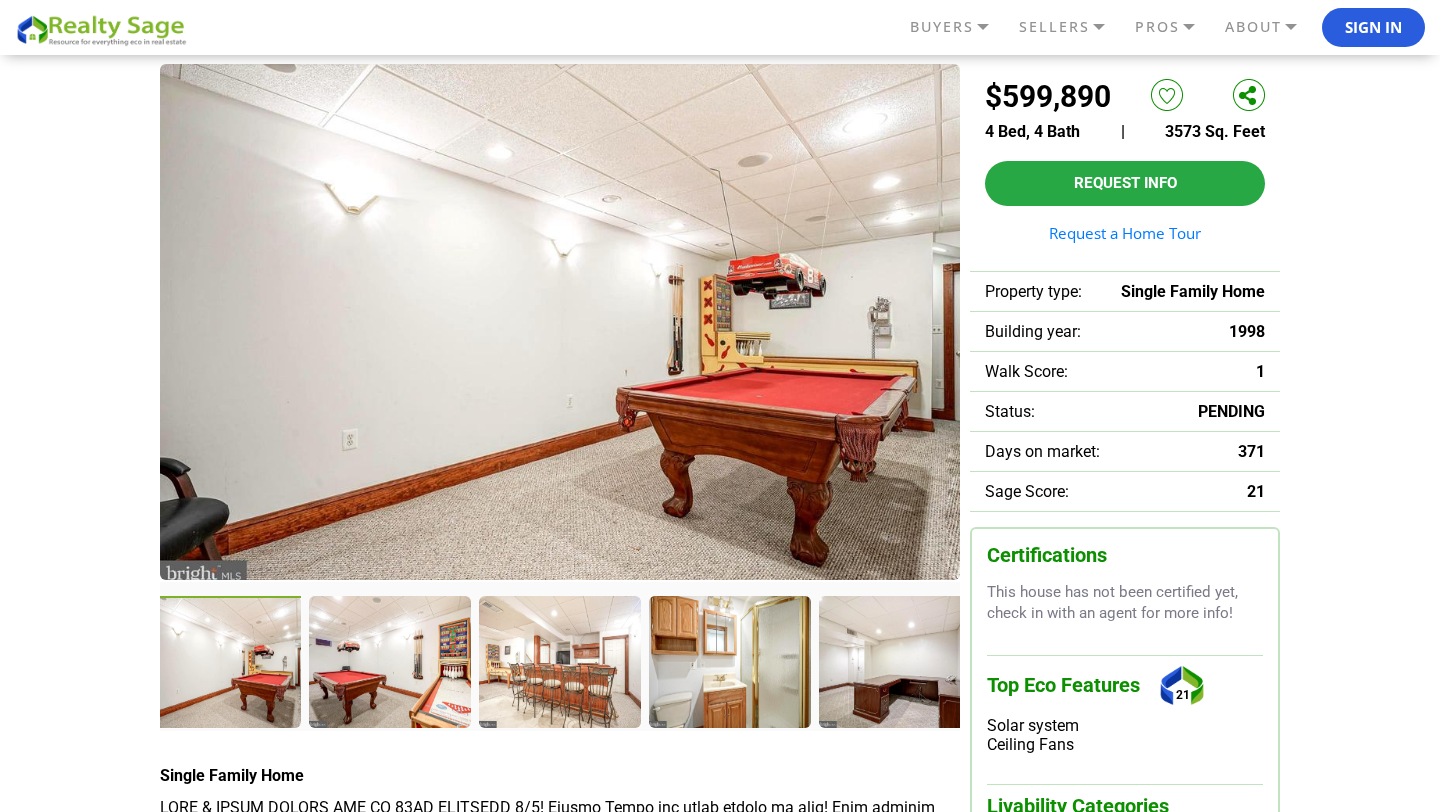 scroll, scrollTop: 114, scrollLeft: 0, axis: vertical 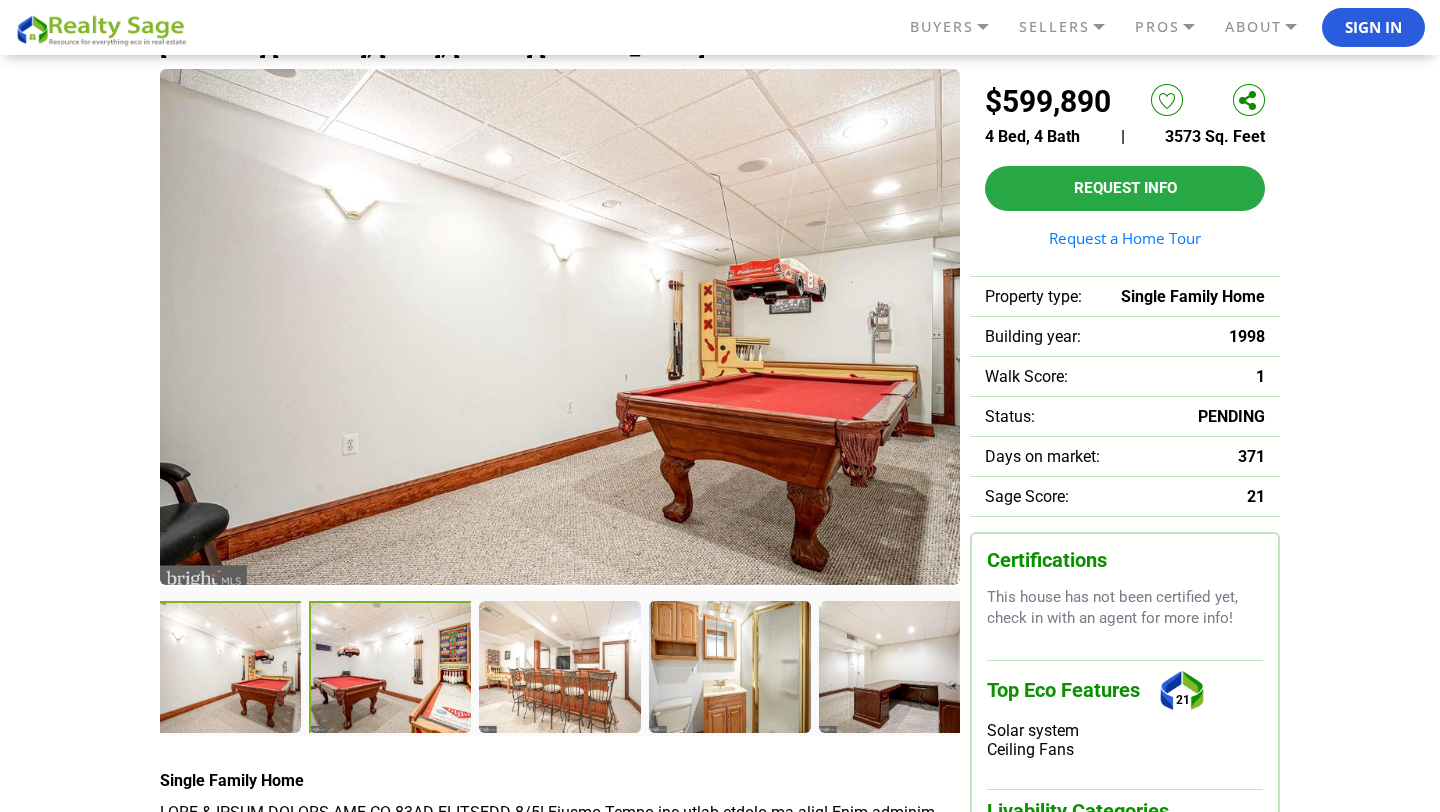 click at bounding box center [392, 669] 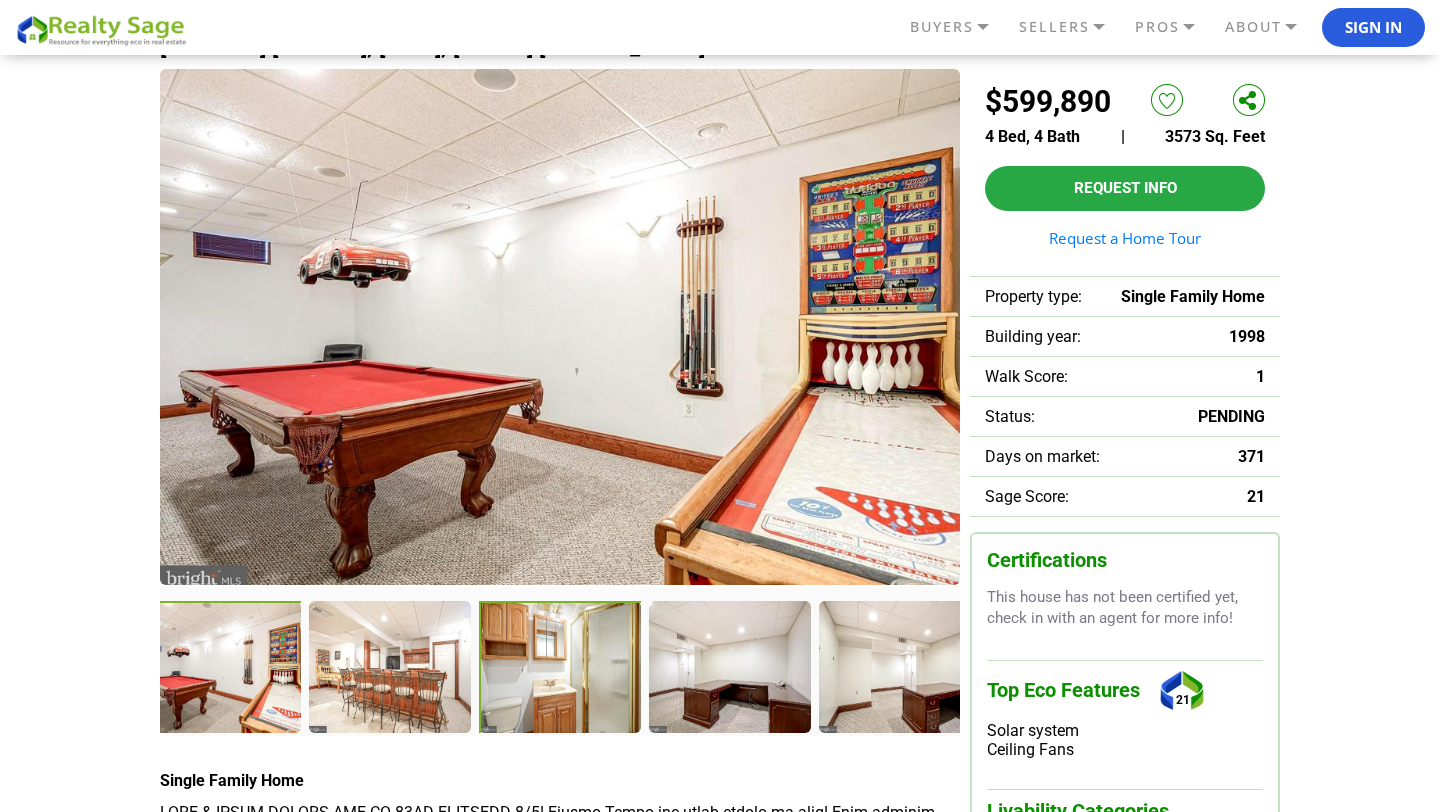 click at bounding box center [562, 669] 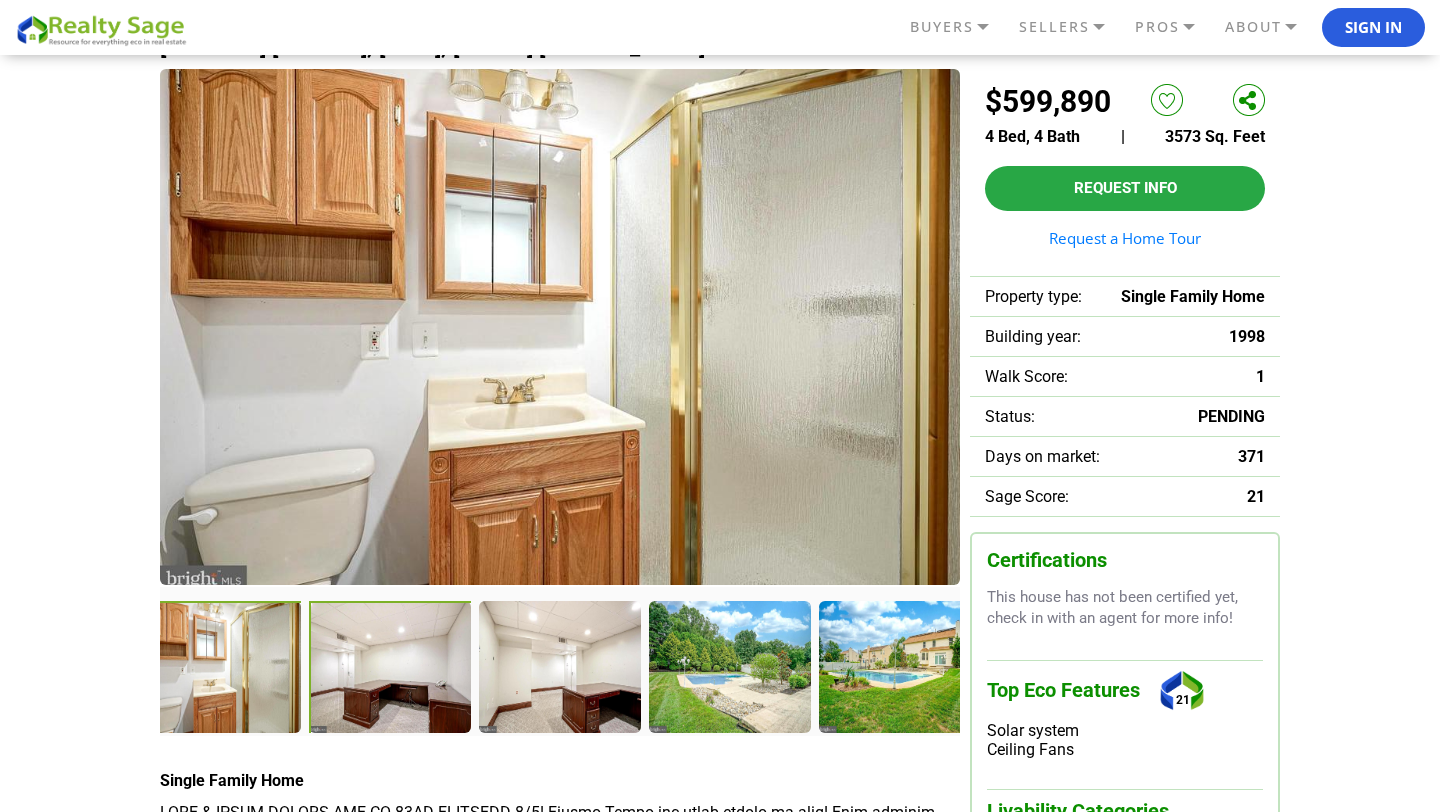 click at bounding box center (392, 669) 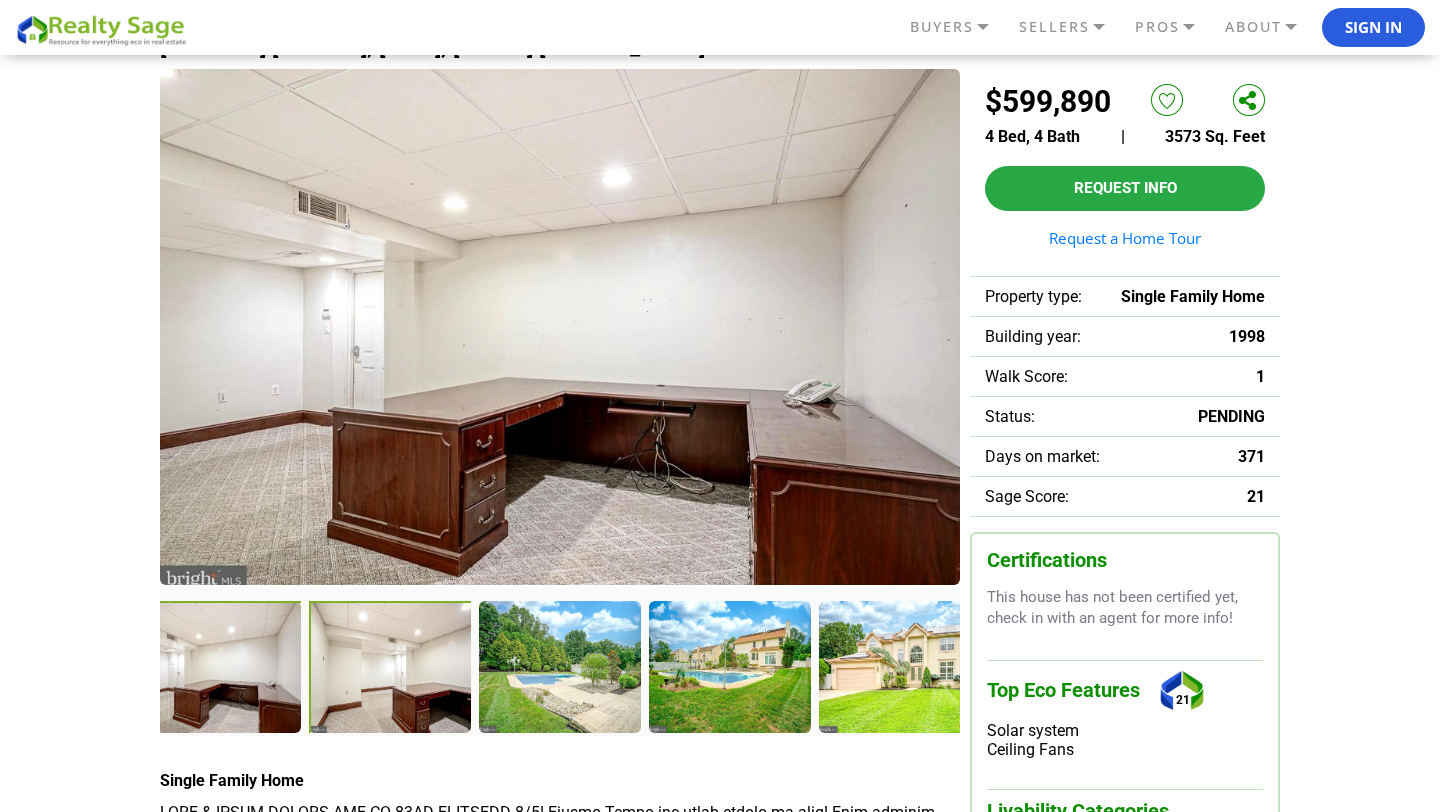 click at bounding box center [392, 669] 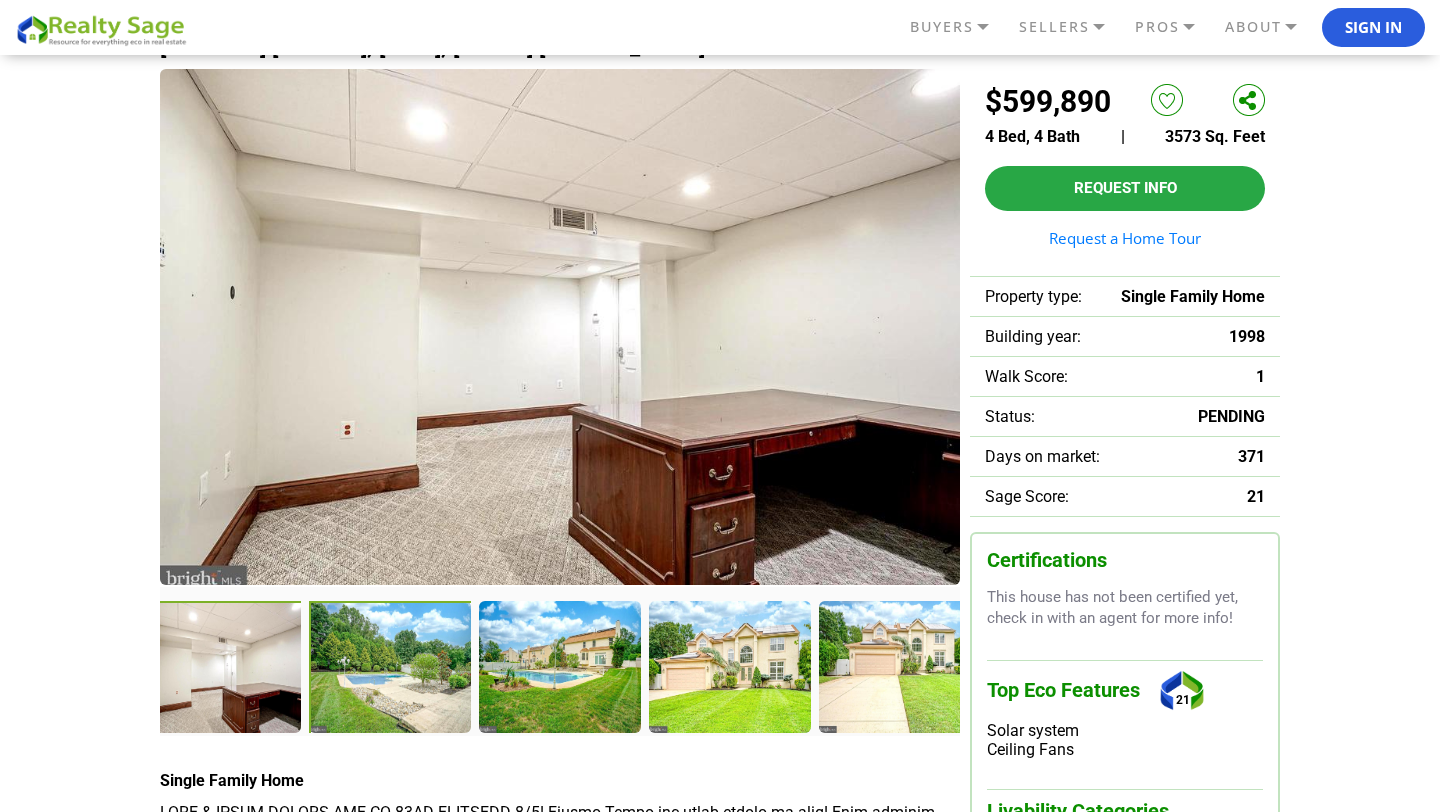 click at bounding box center [392, 669] 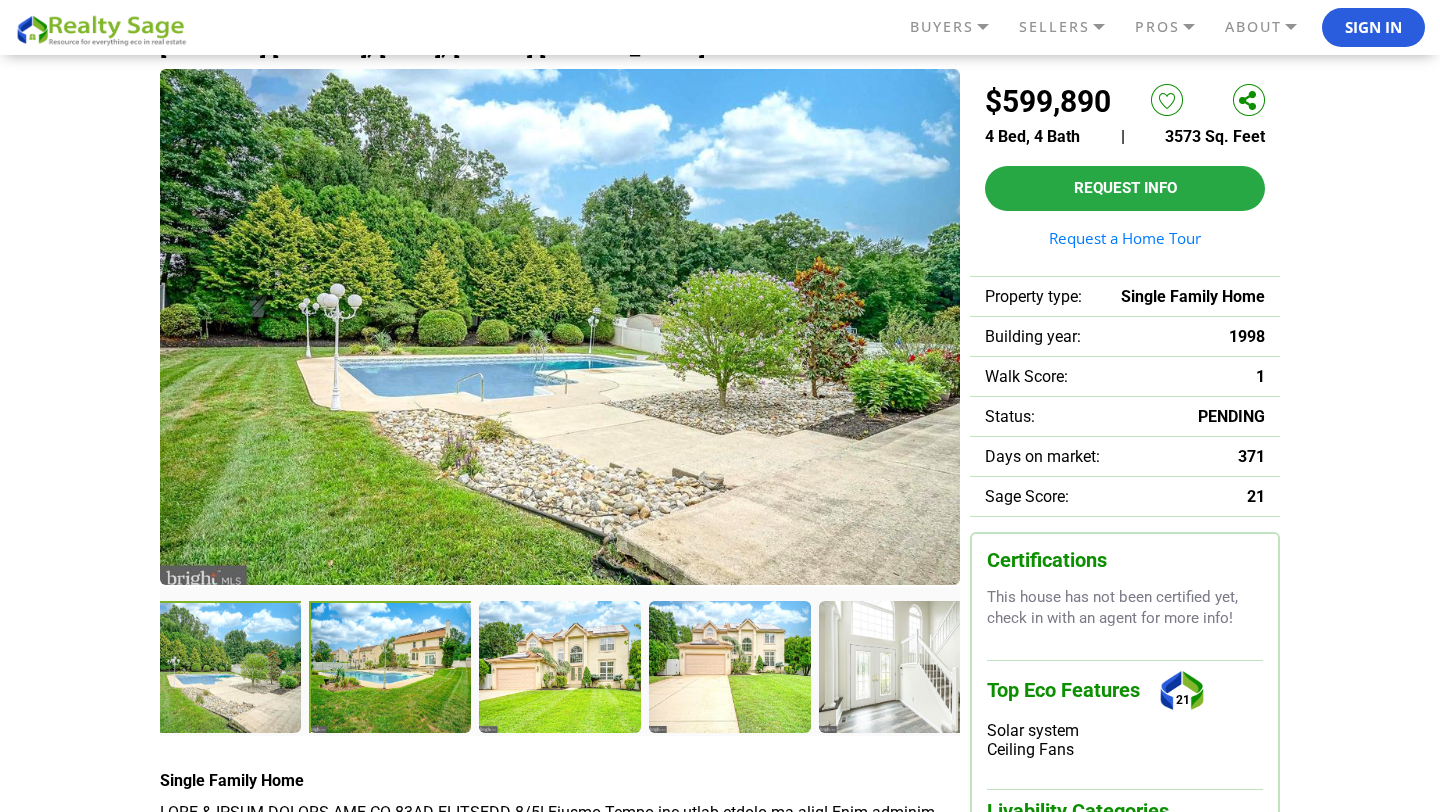 click at bounding box center [392, 669] 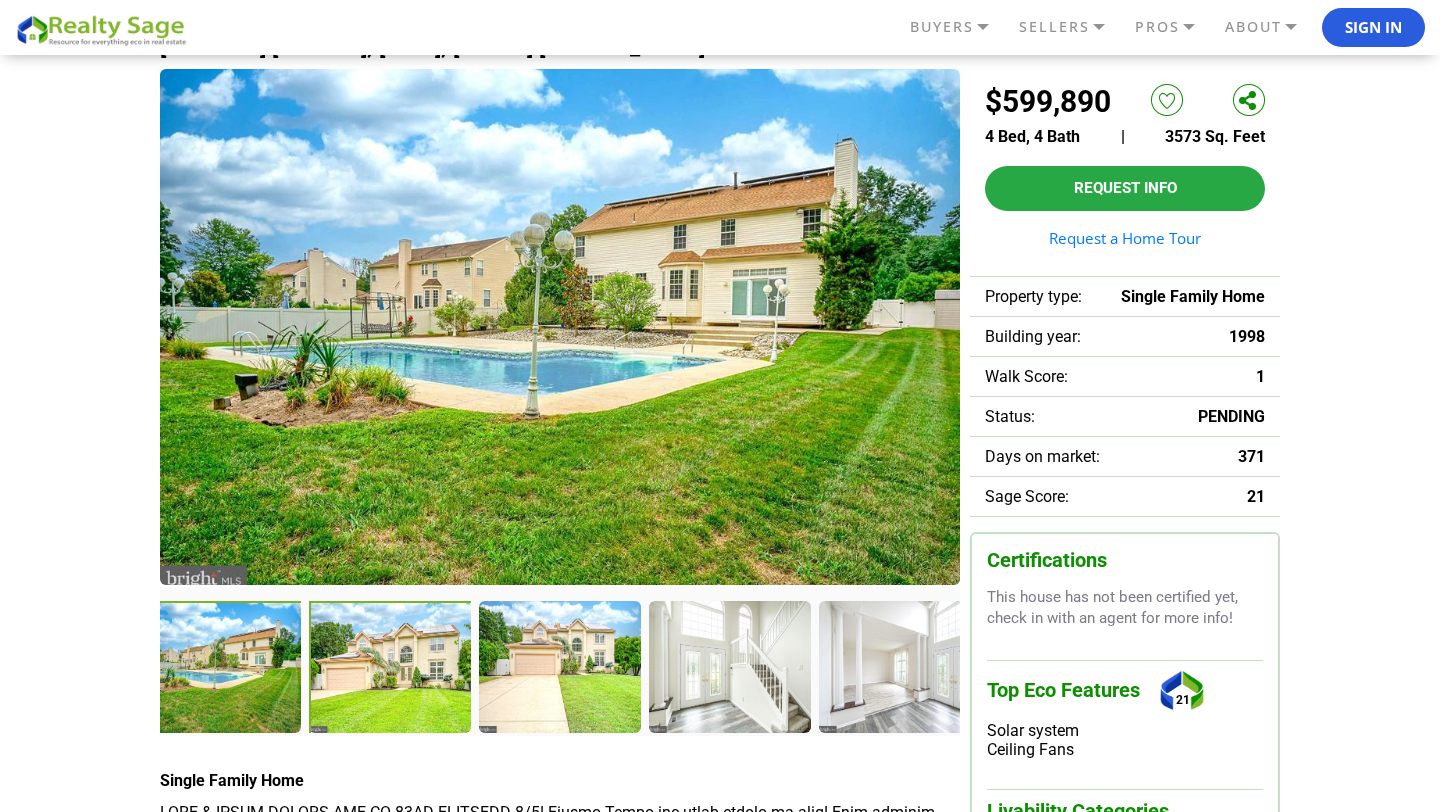 click at bounding box center [392, 669] 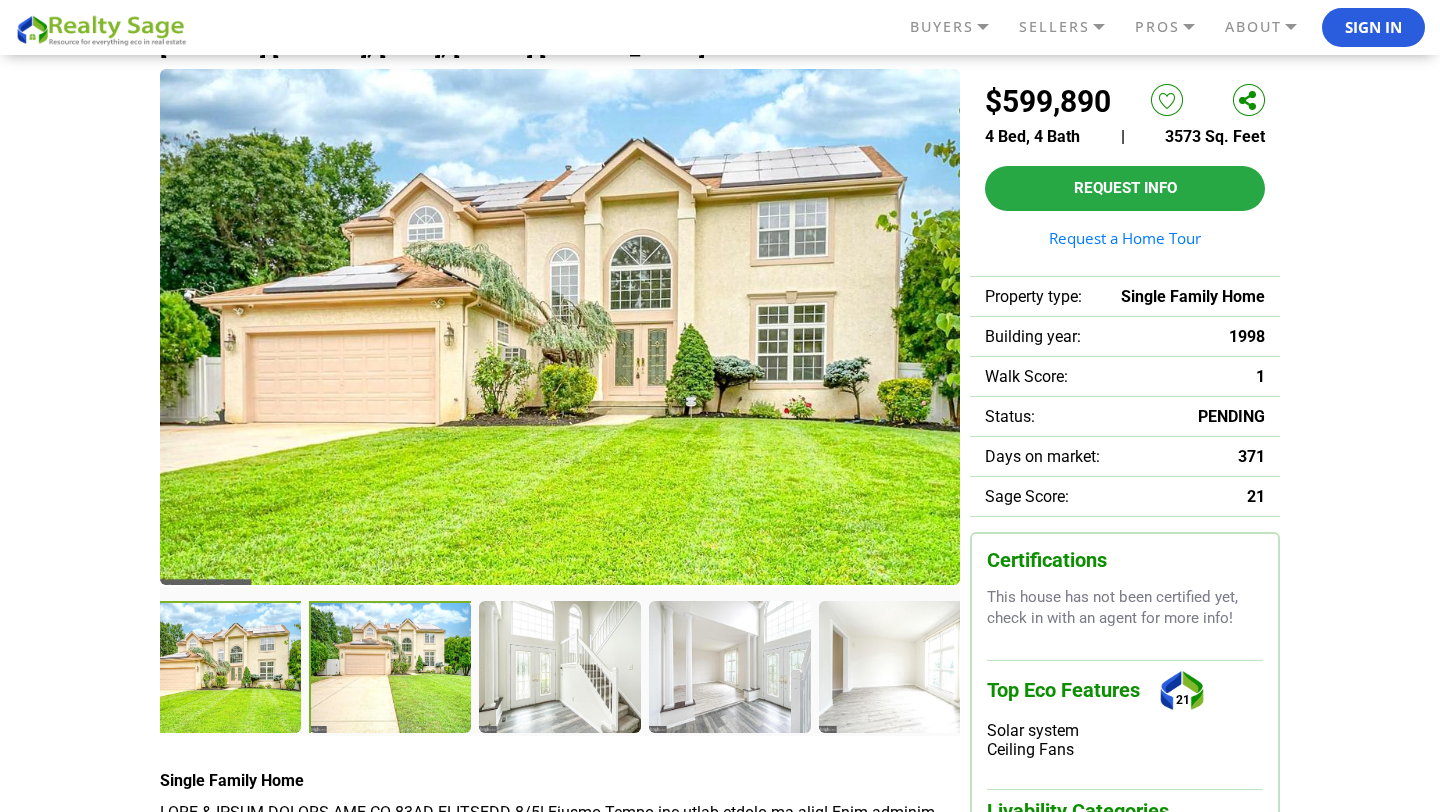 click at bounding box center (392, 669) 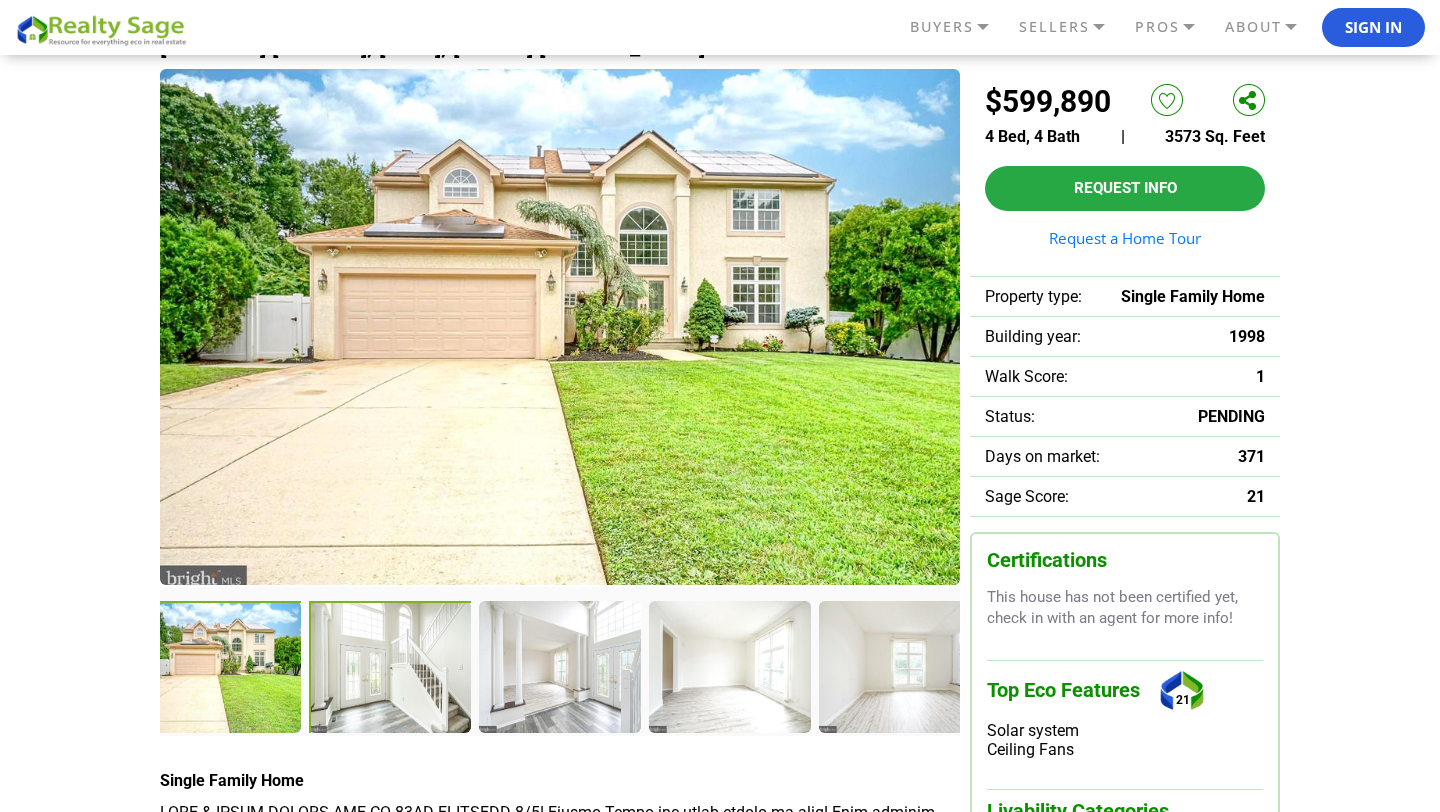 click at bounding box center (392, 669) 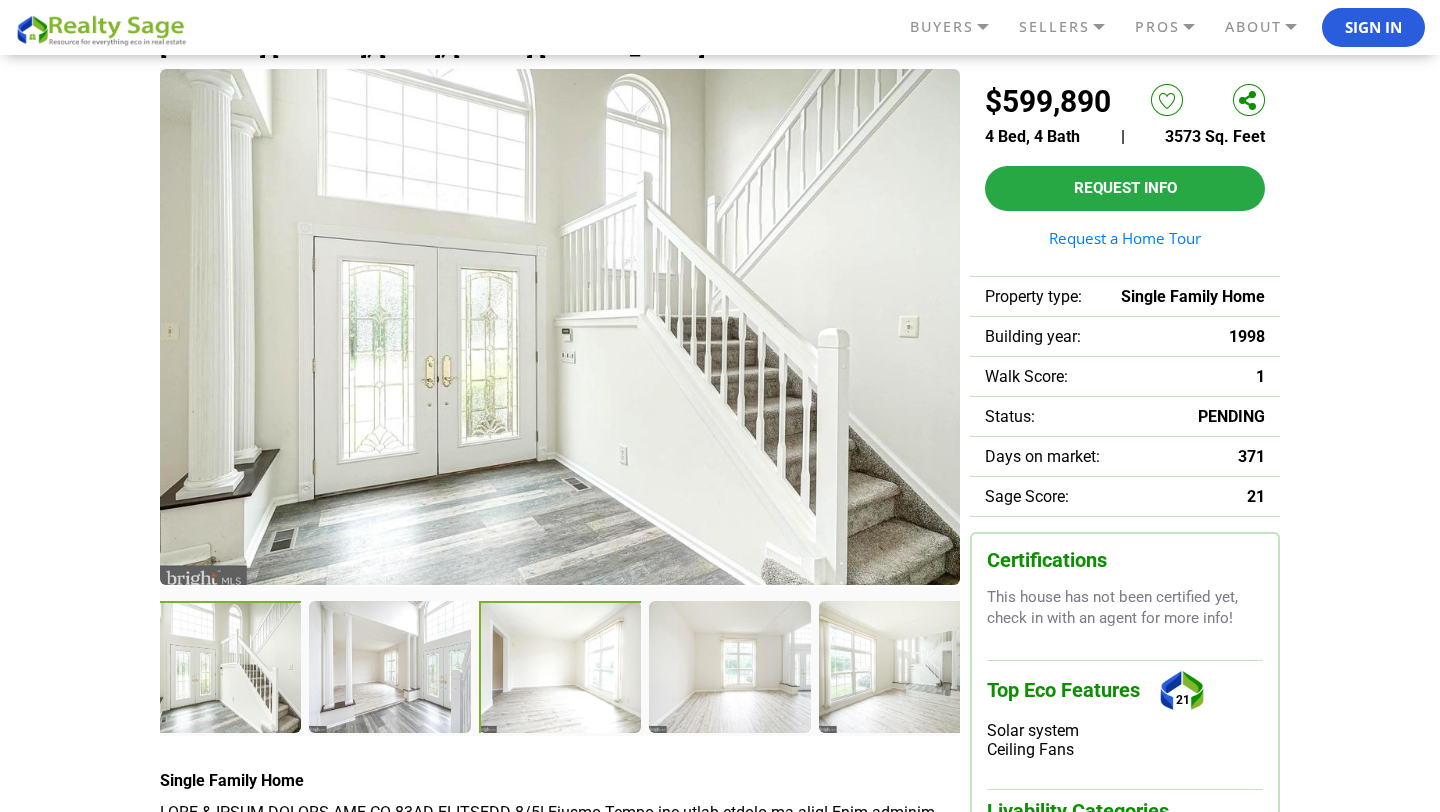 click at bounding box center [562, 669] 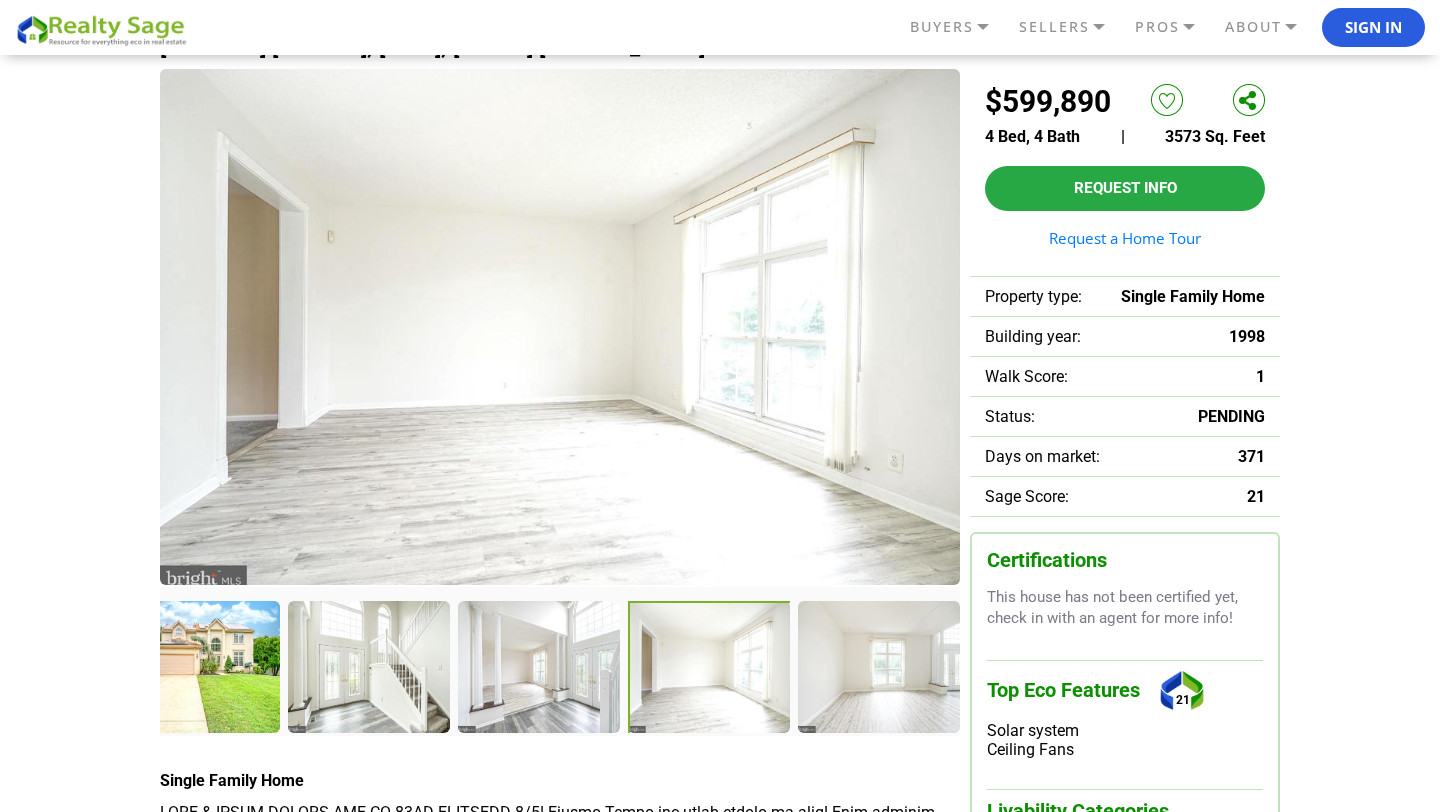 click at bounding box center (711, 669) 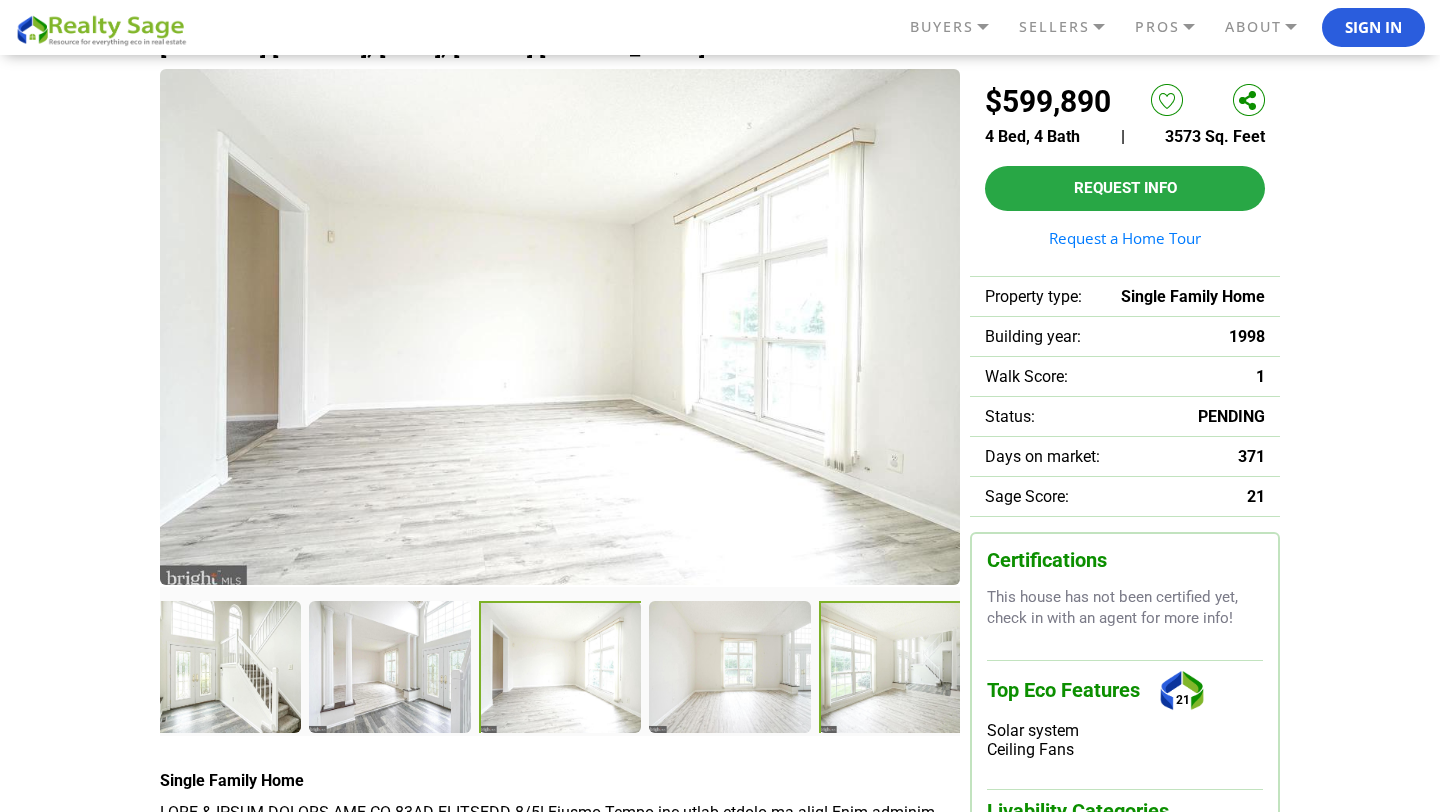 click at bounding box center (902, 669) 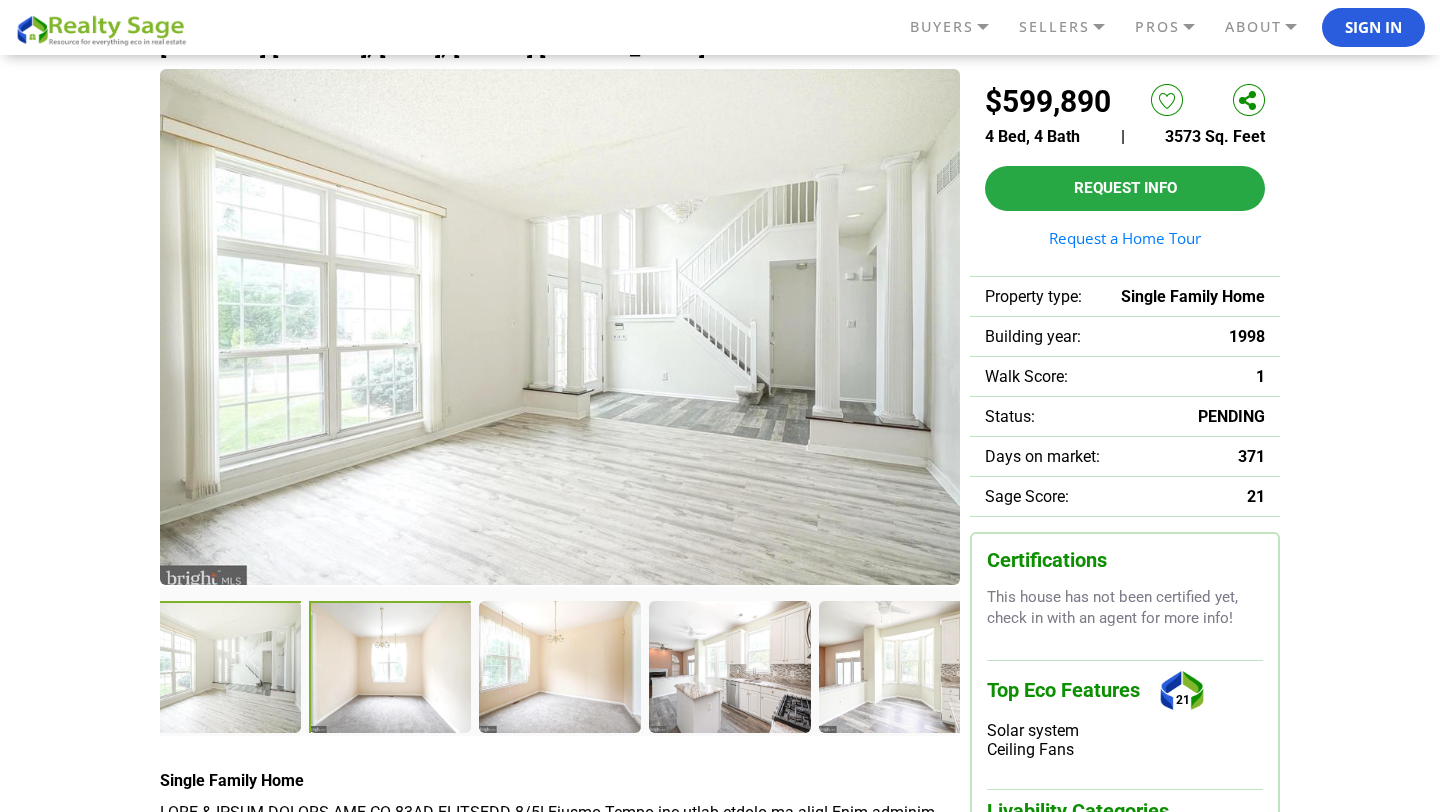 click at bounding box center (392, 669) 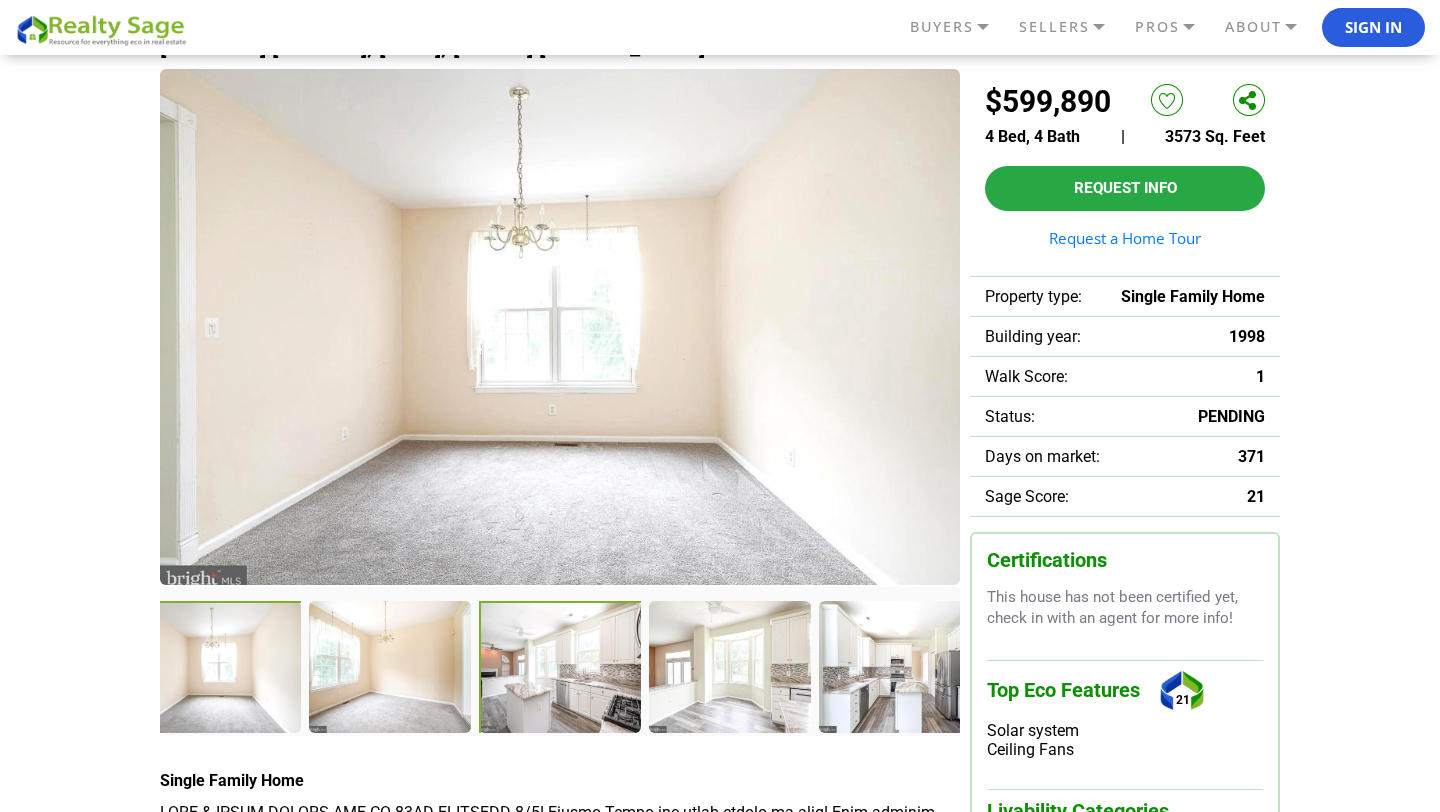 click at bounding box center (562, 669) 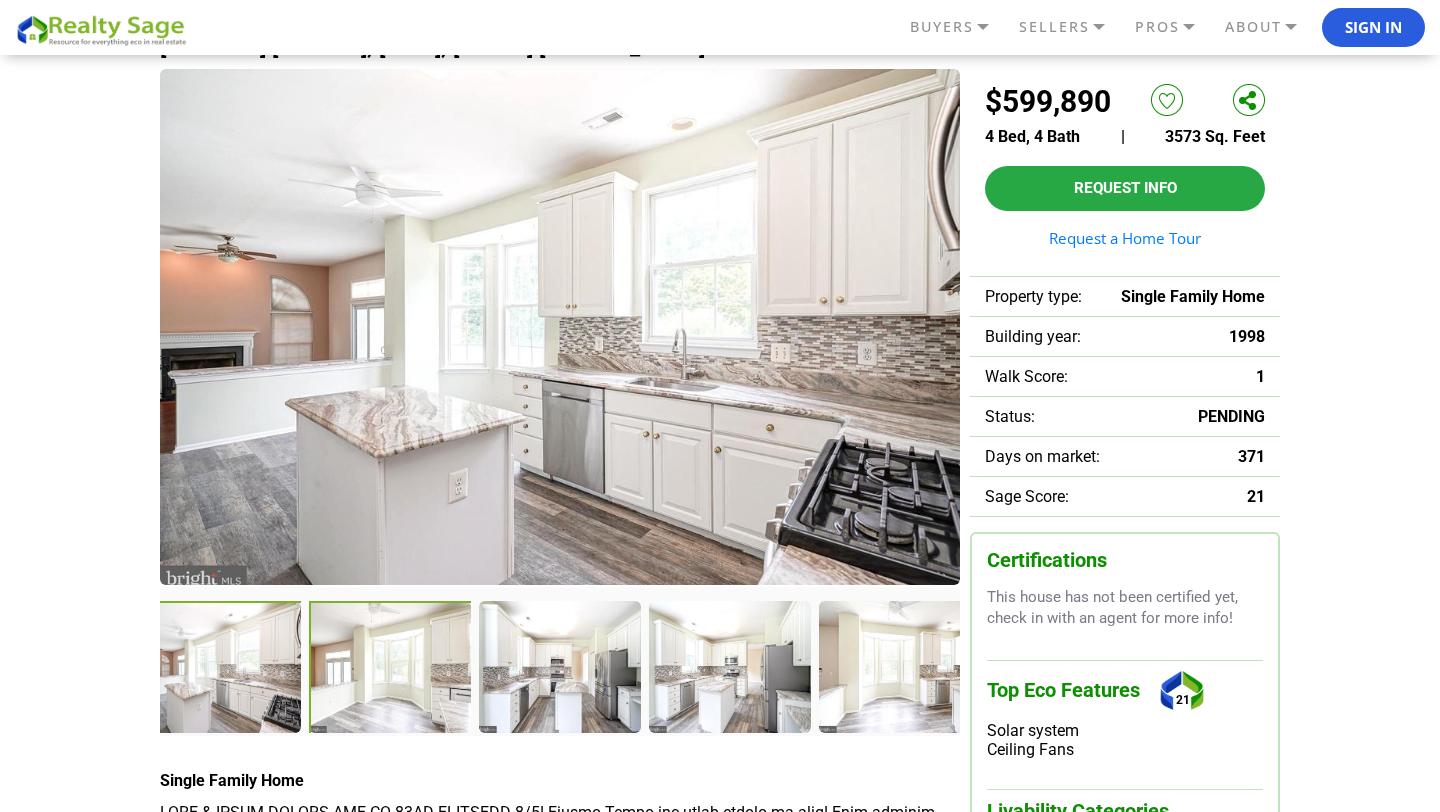 click at bounding box center (392, 669) 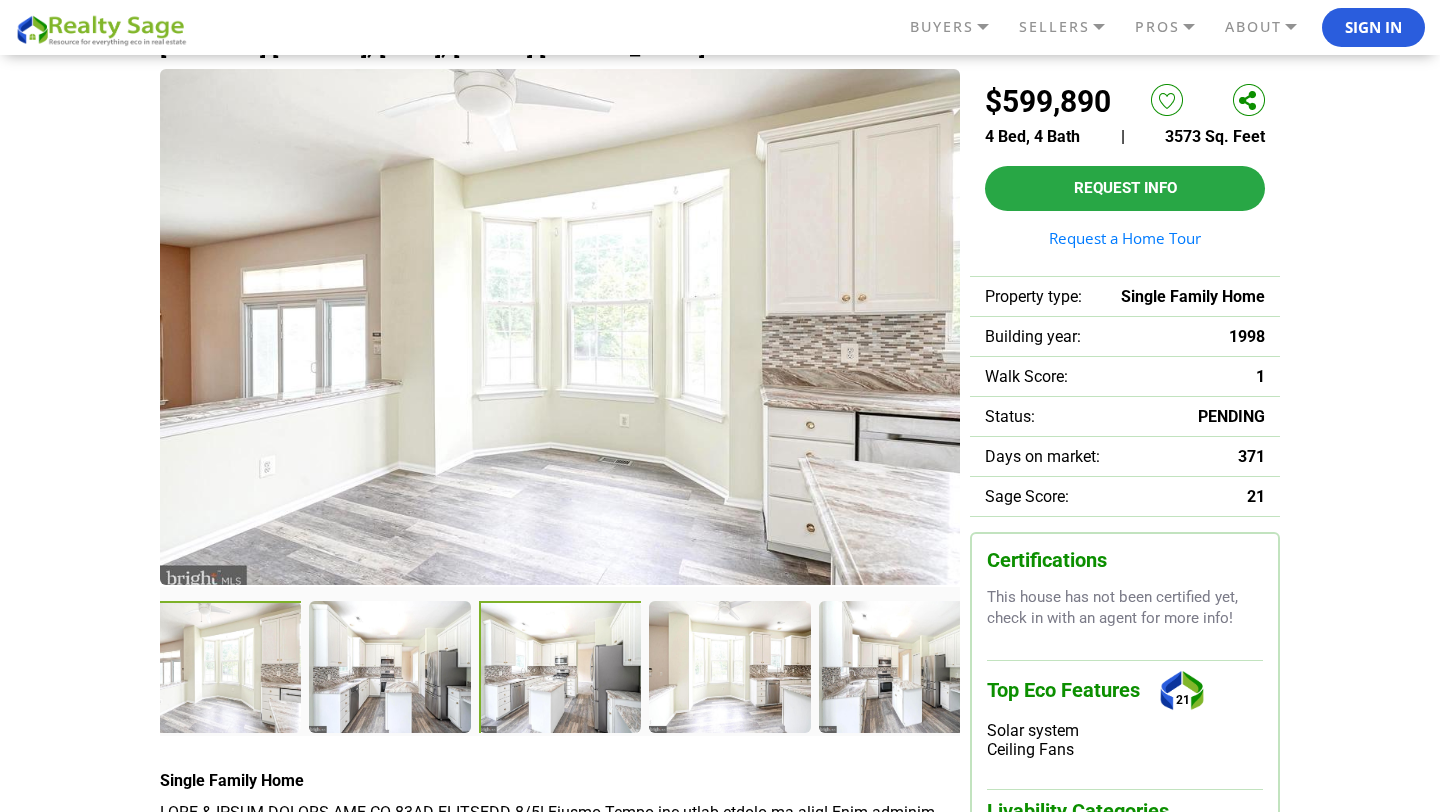 click at bounding box center [562, 669] 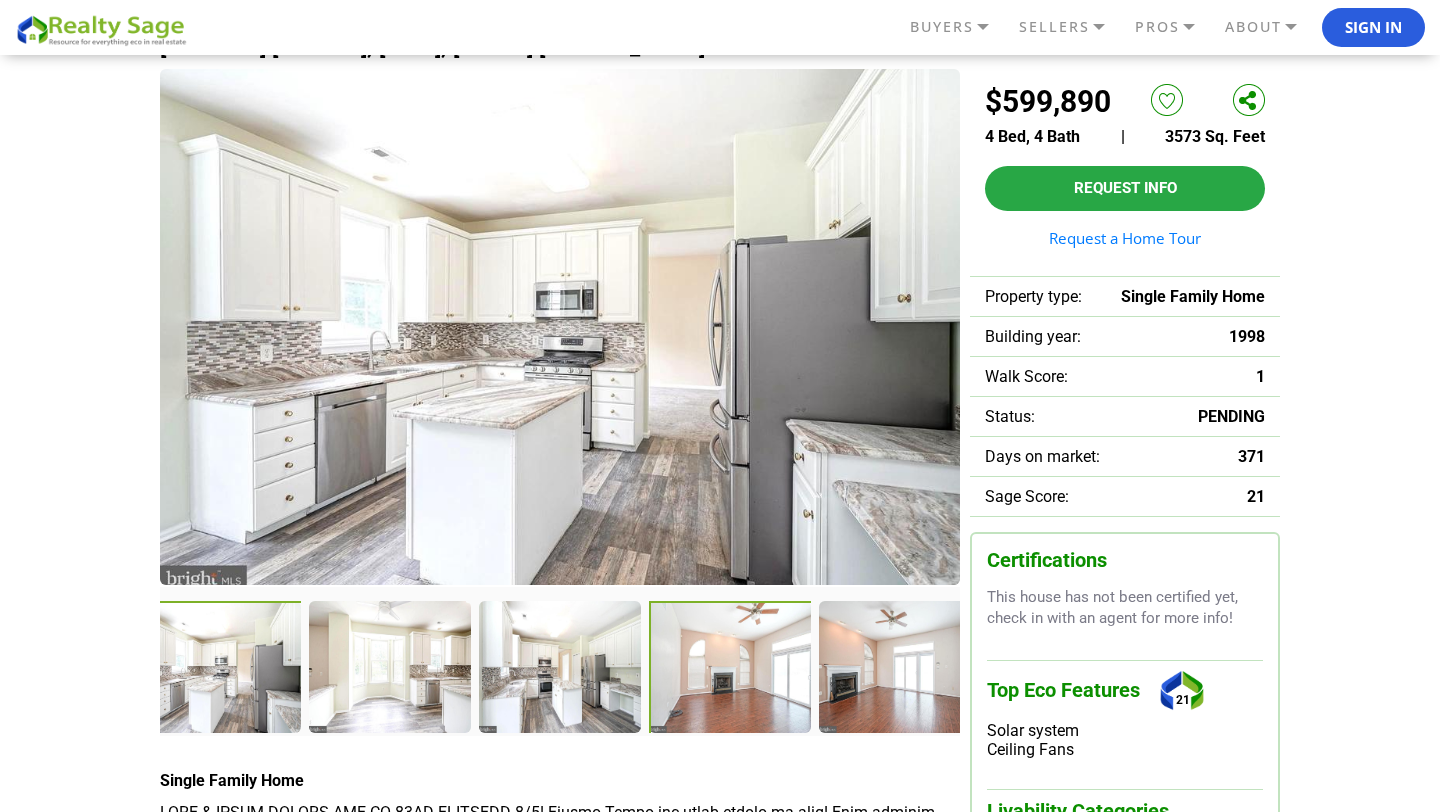 click at bounding box center [732, 669] 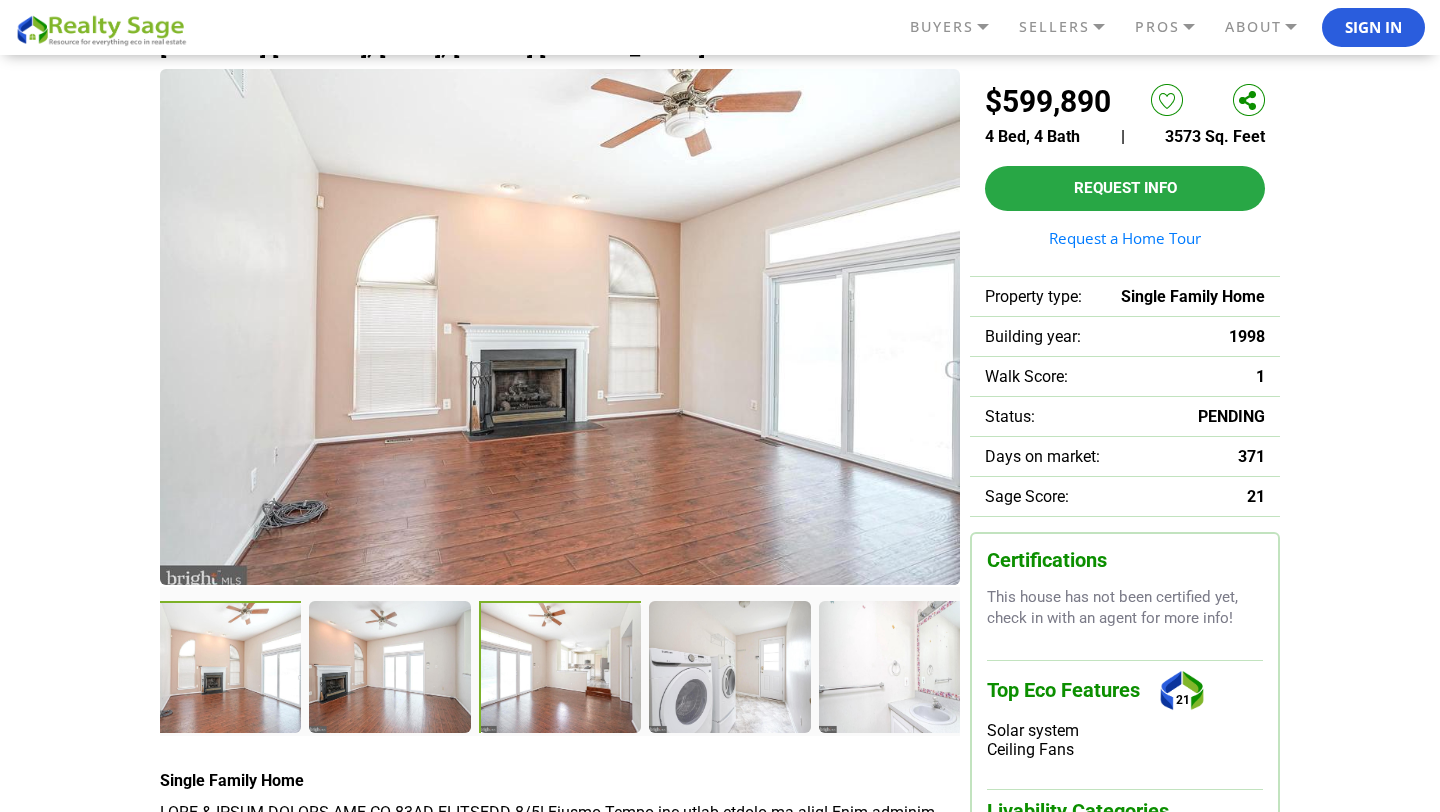 click at bounding box center (562, 669) 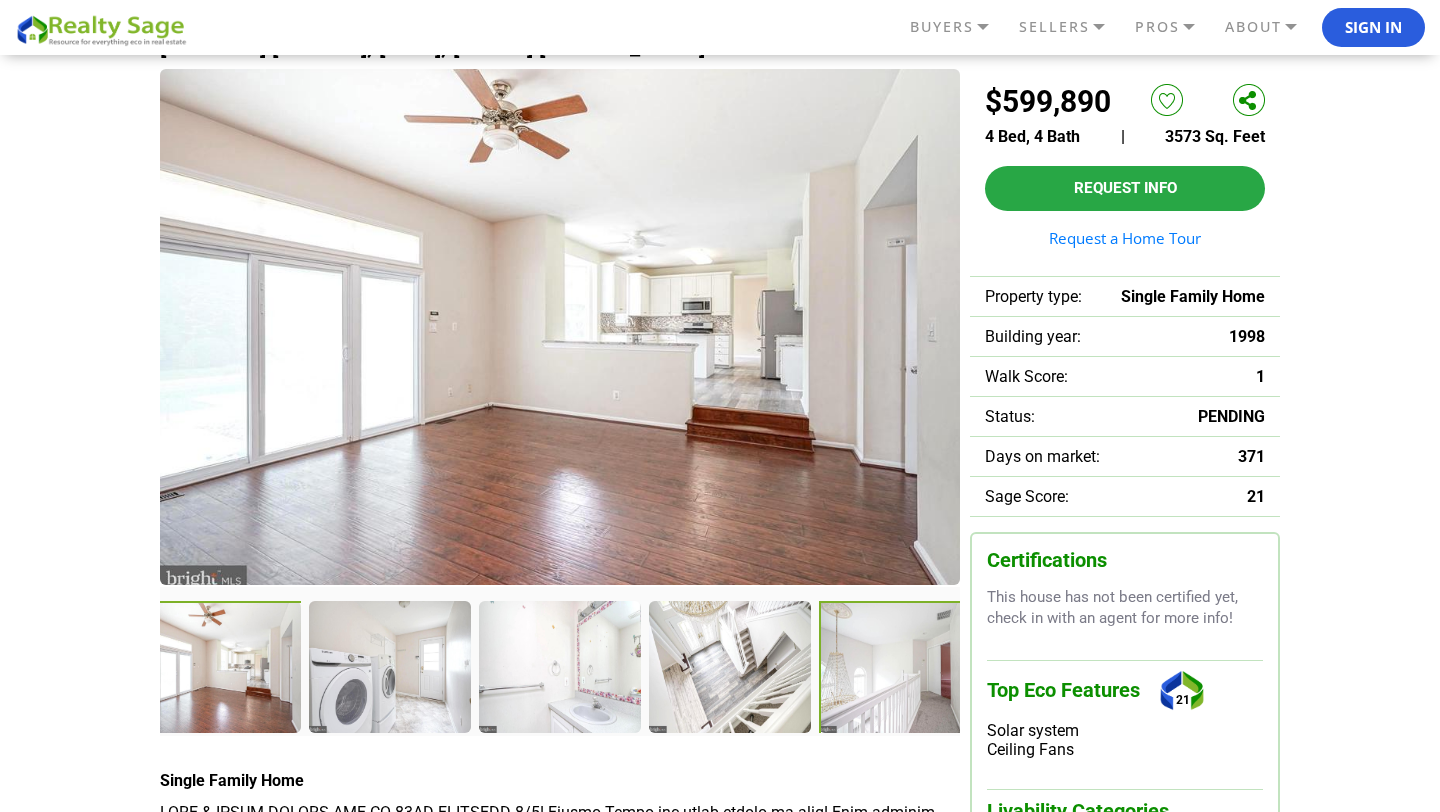 click at bounding box center [902, 669] 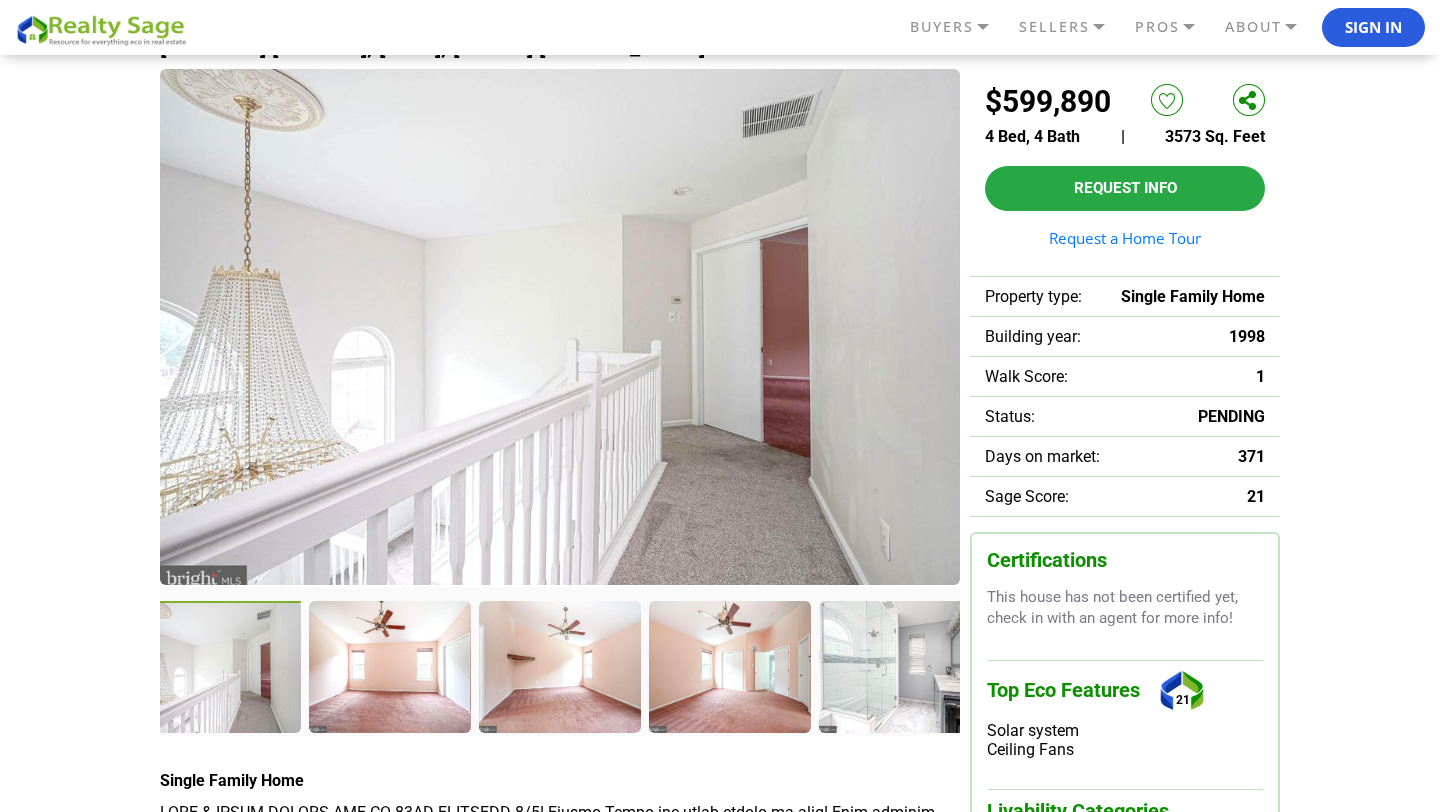 click at bounding box center [899, 666] 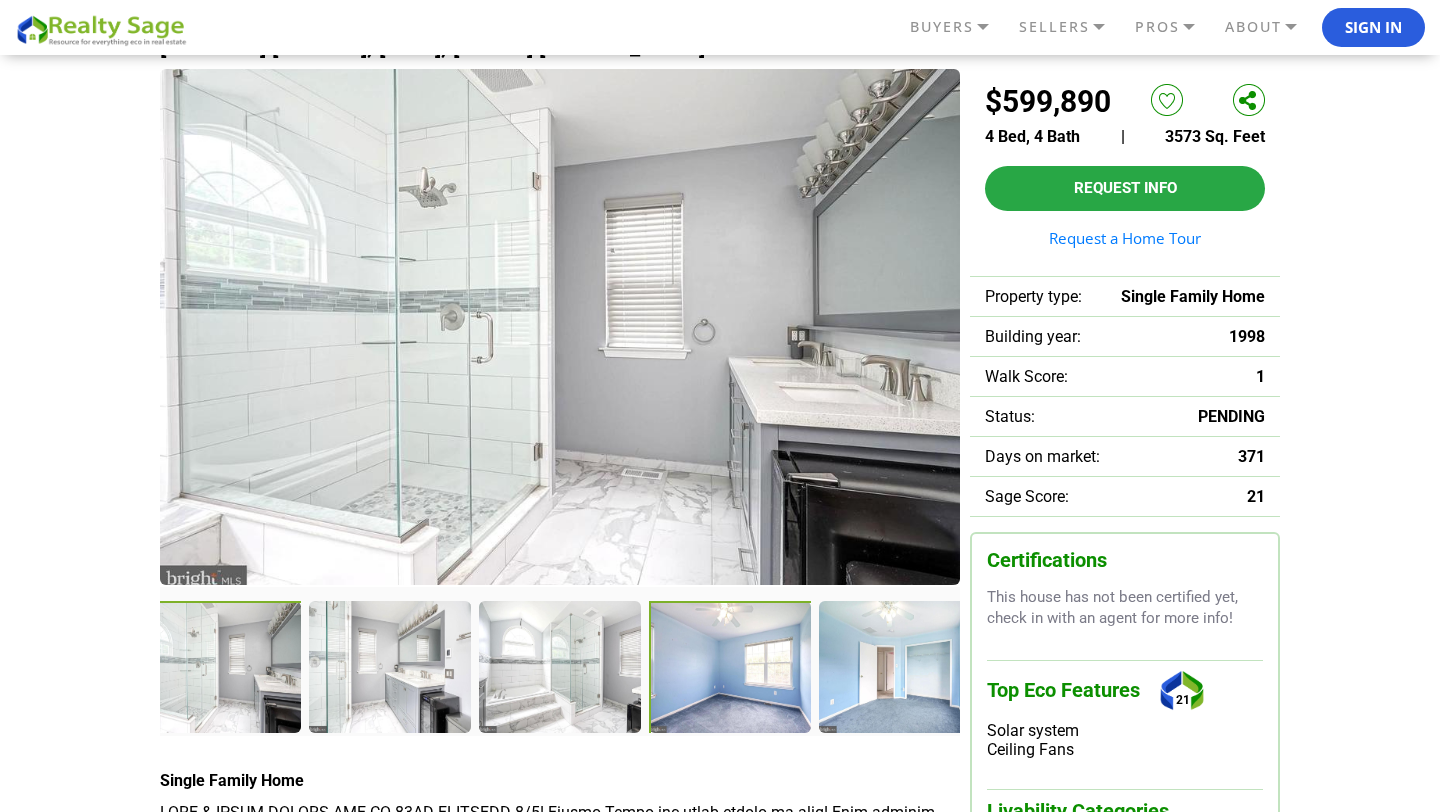 click at bounding box center (732, 669) 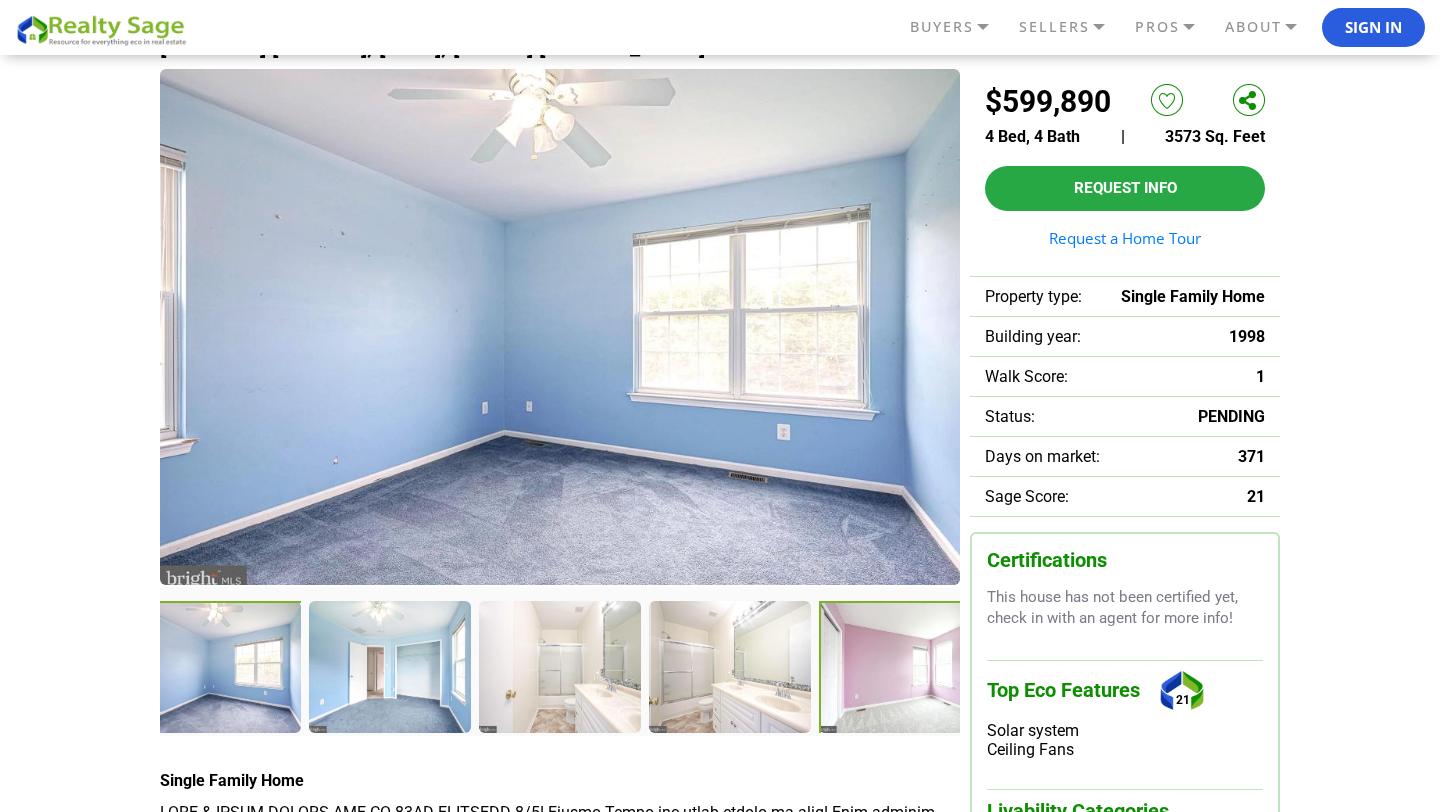 click at bounding box center [902, 669] 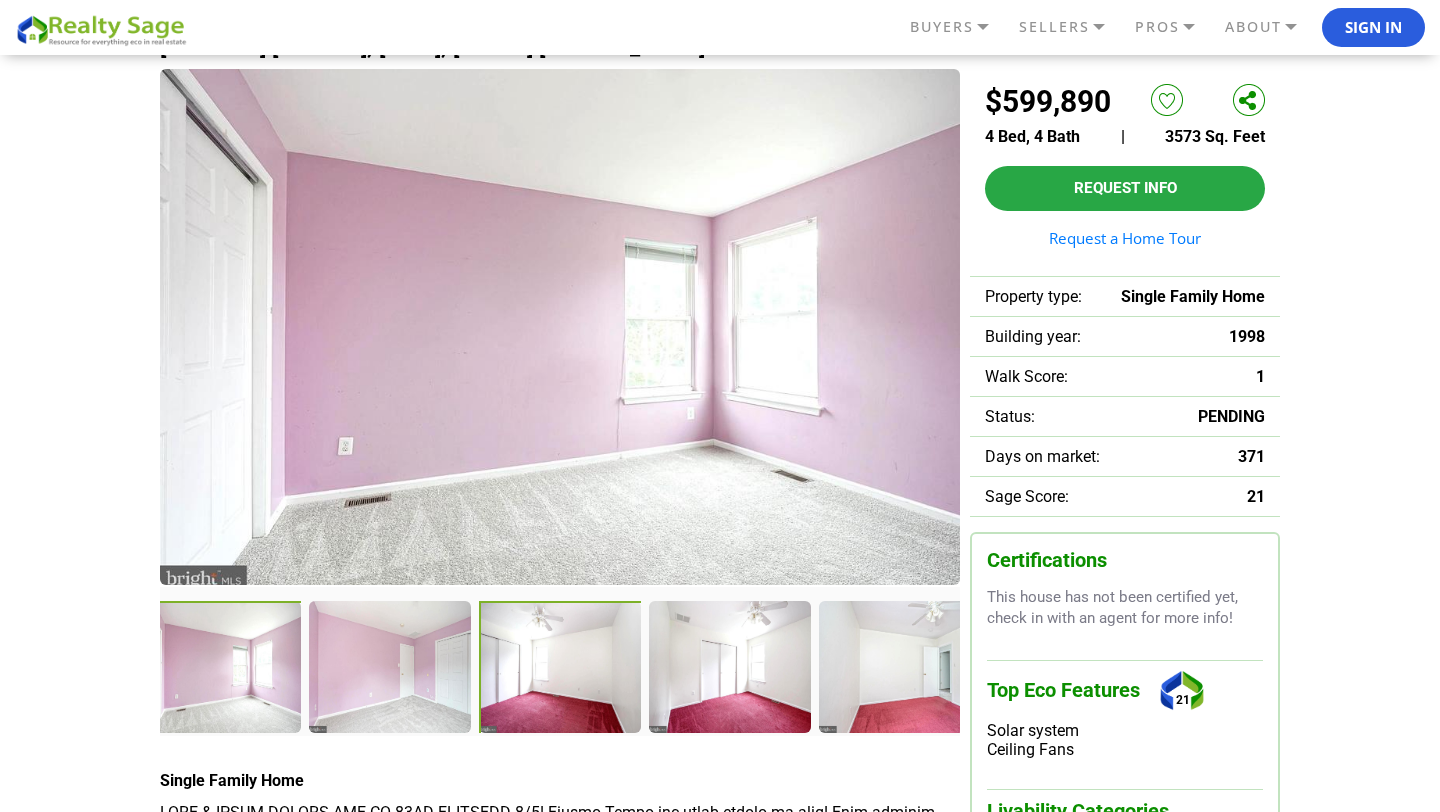 click at bounding box center [562, 669] 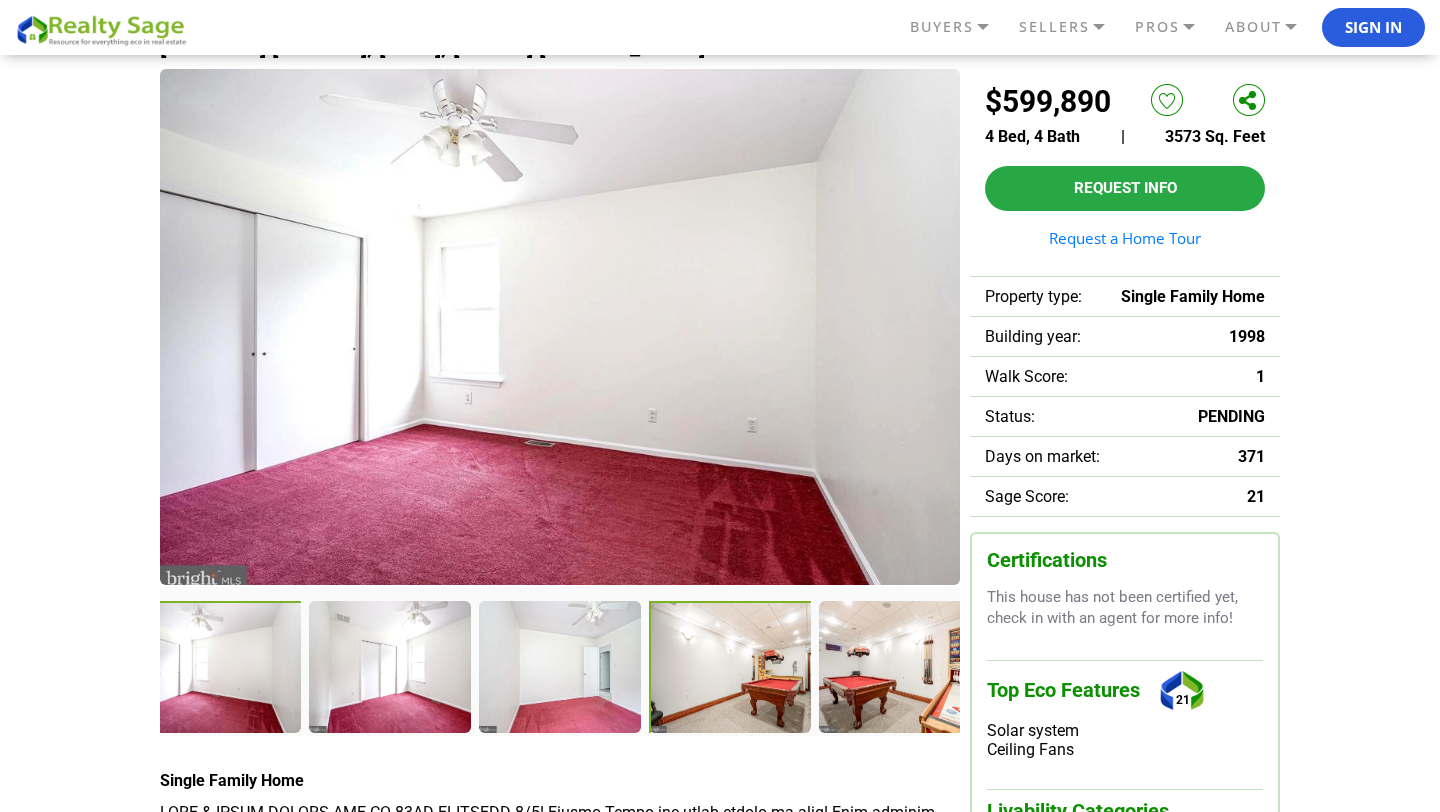 click at bounding box center (732, 669) 